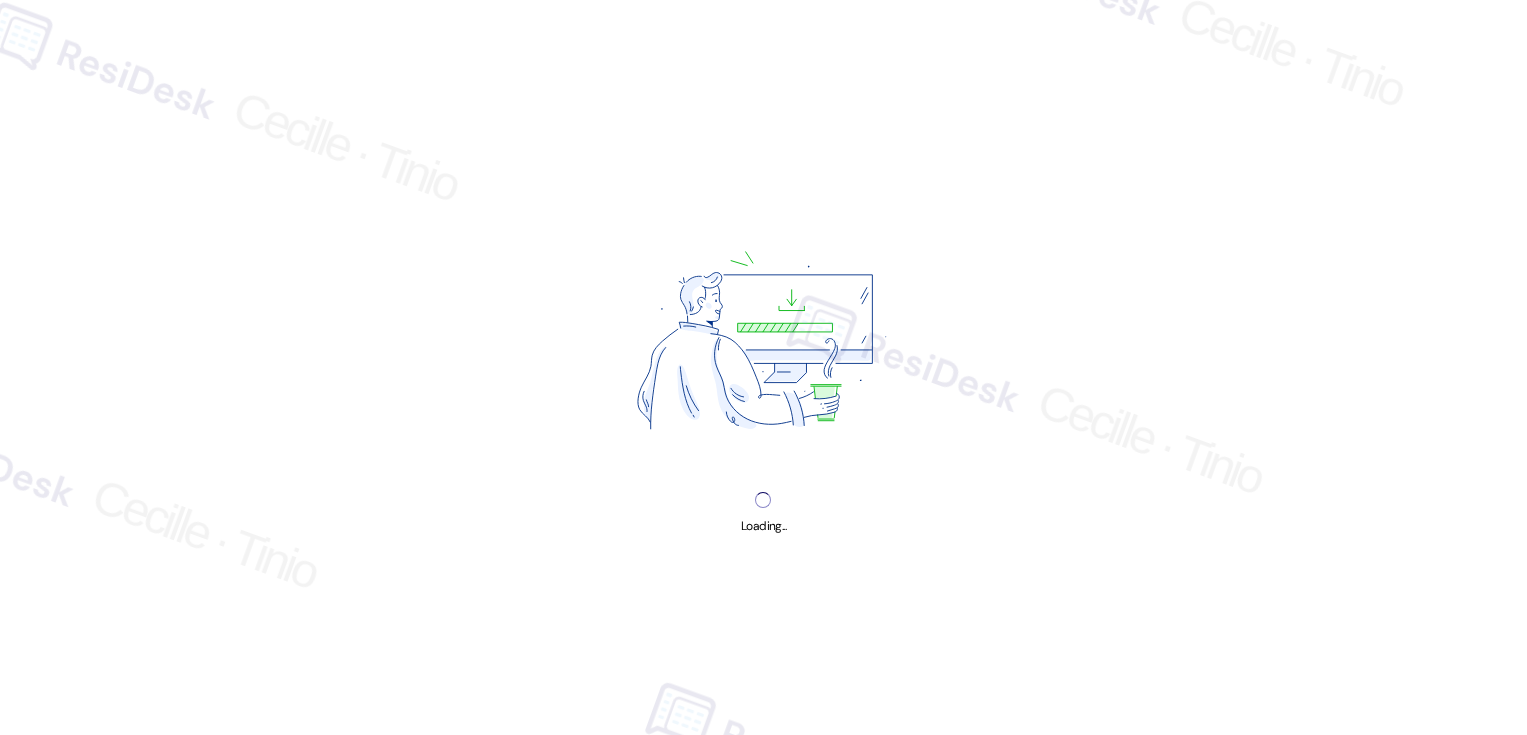scroll, scrollTop: 0, scrollLeft: 0, axis: both 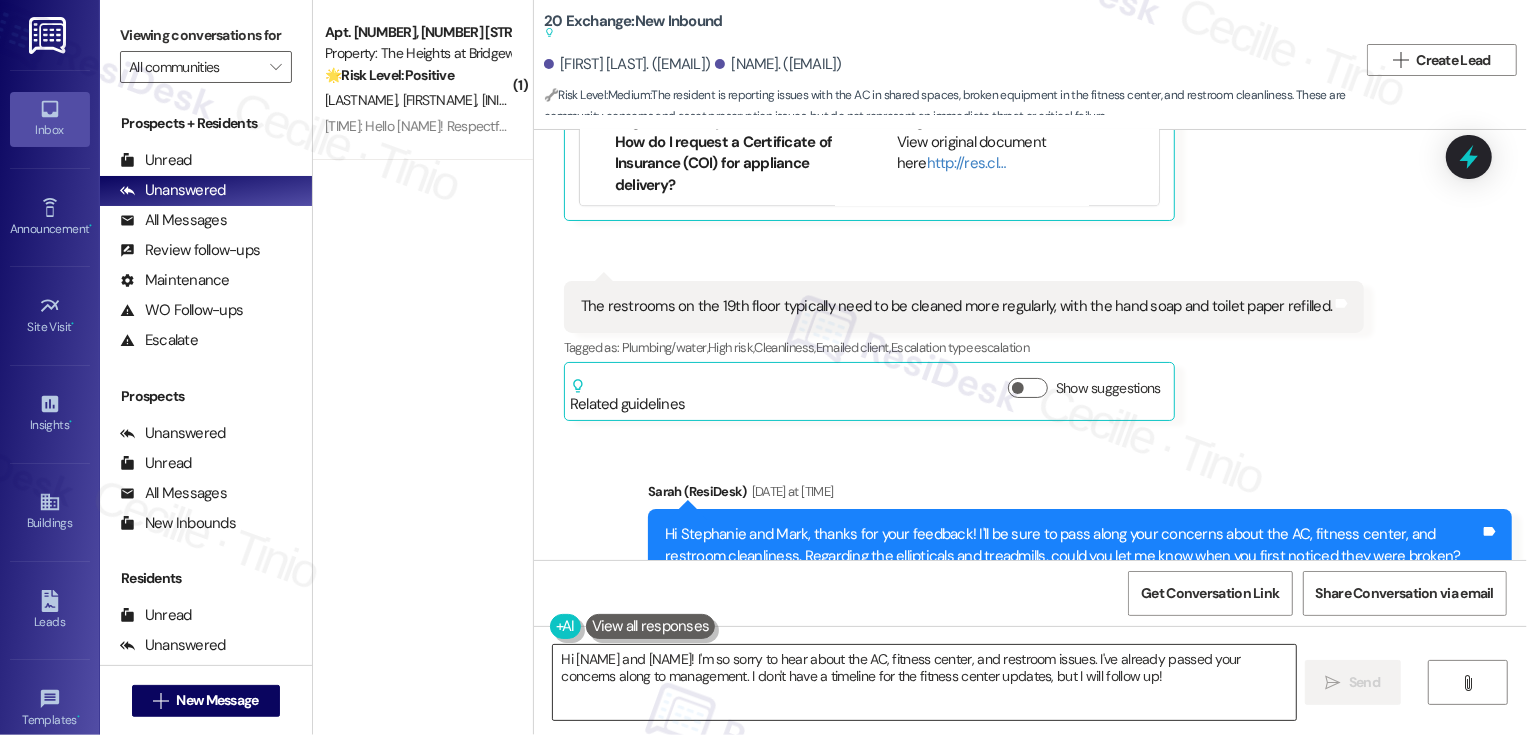 click on "Hi [NAME] and [NAME]! I'm so sorry to hear about the AC, fitness center, and restroom issues. I've already passed your concerns along to management. I don't have a timeline for the fitness center updates, but I will follow up!" at bounding box center [924, 682] 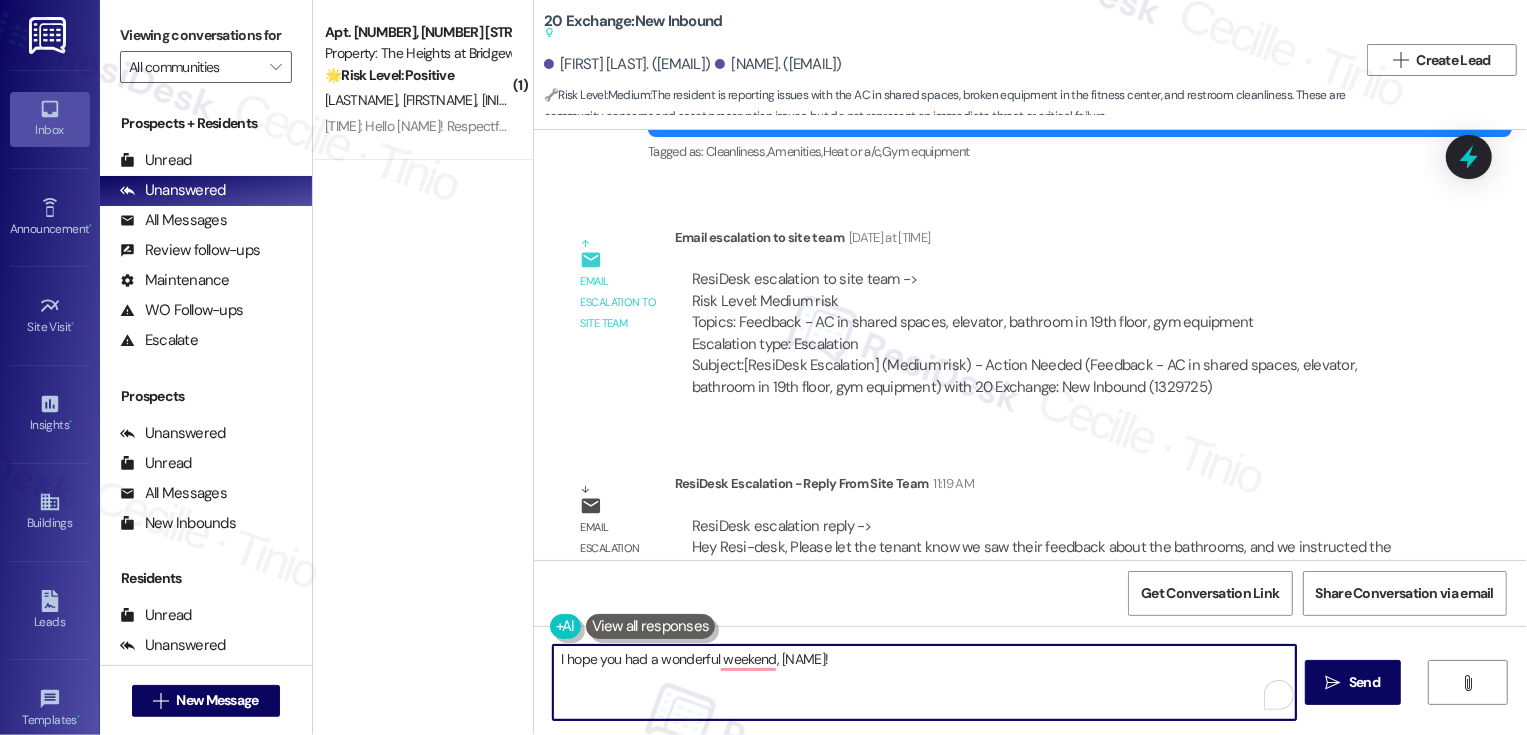 scroll, scrollTop: 3815, scrollLeft: 0, axis: vertical 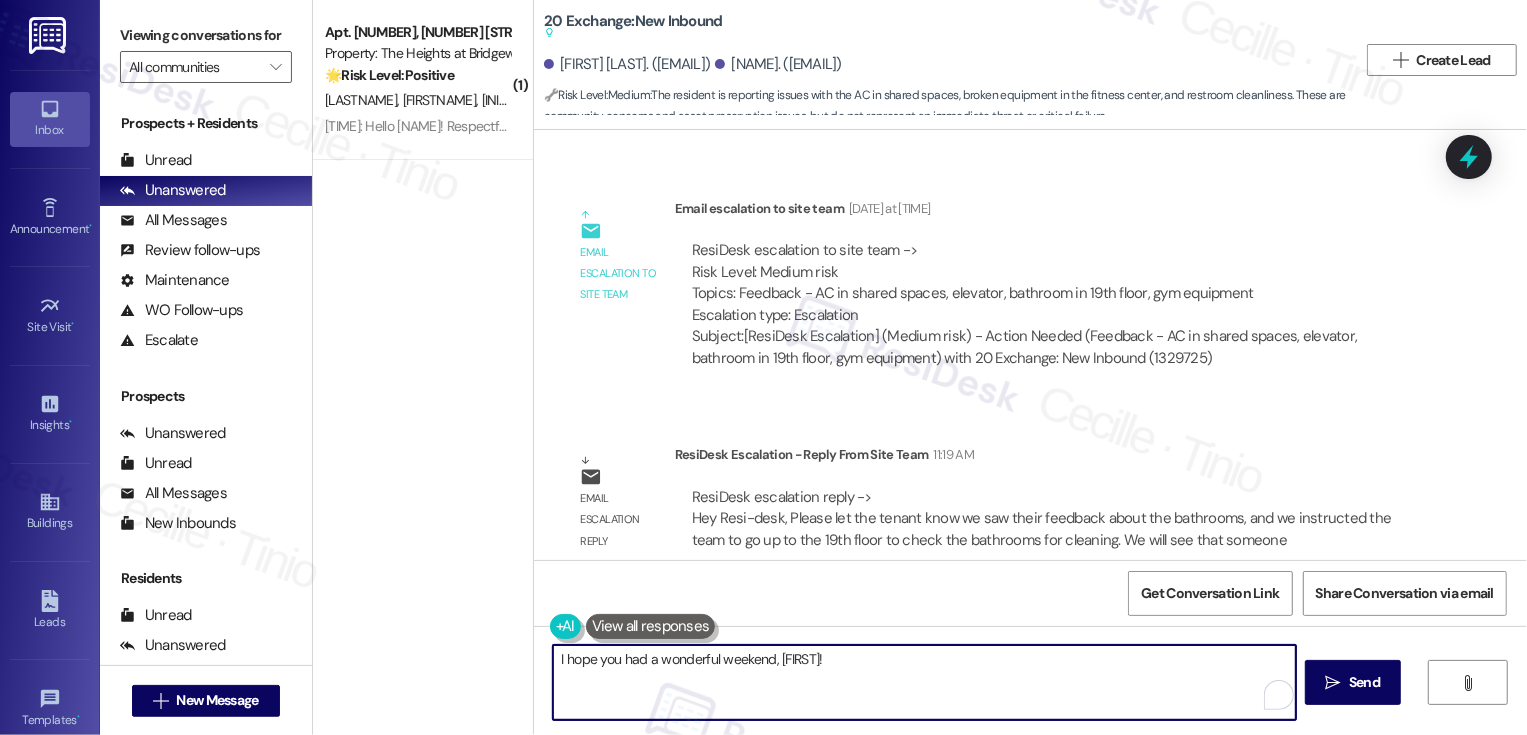 click on "I hope you had a wonderful weekend, [FIRST]!" at bounding box center [924, 682] 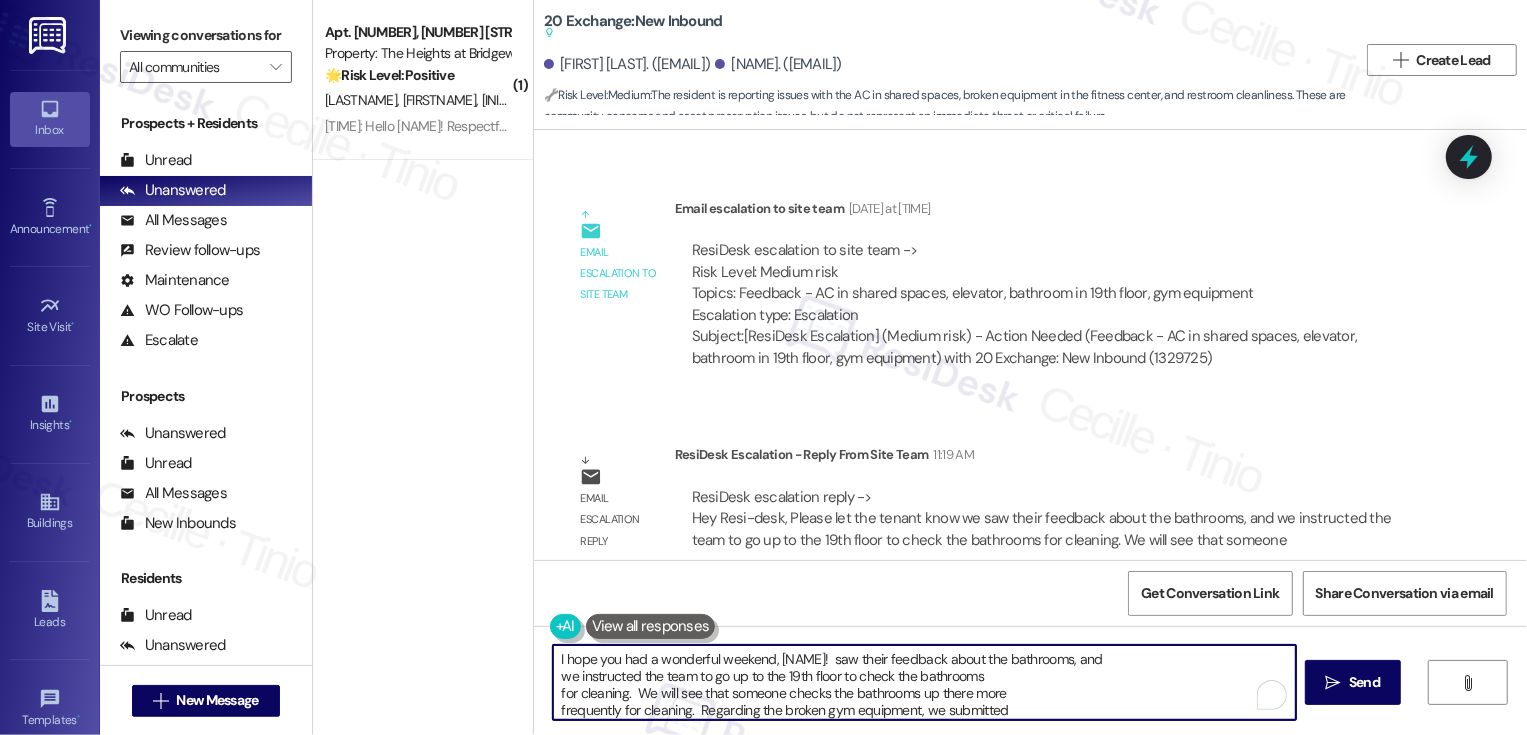scroll, scrollTop: 68, scrollLeft: 0, axis: vertical 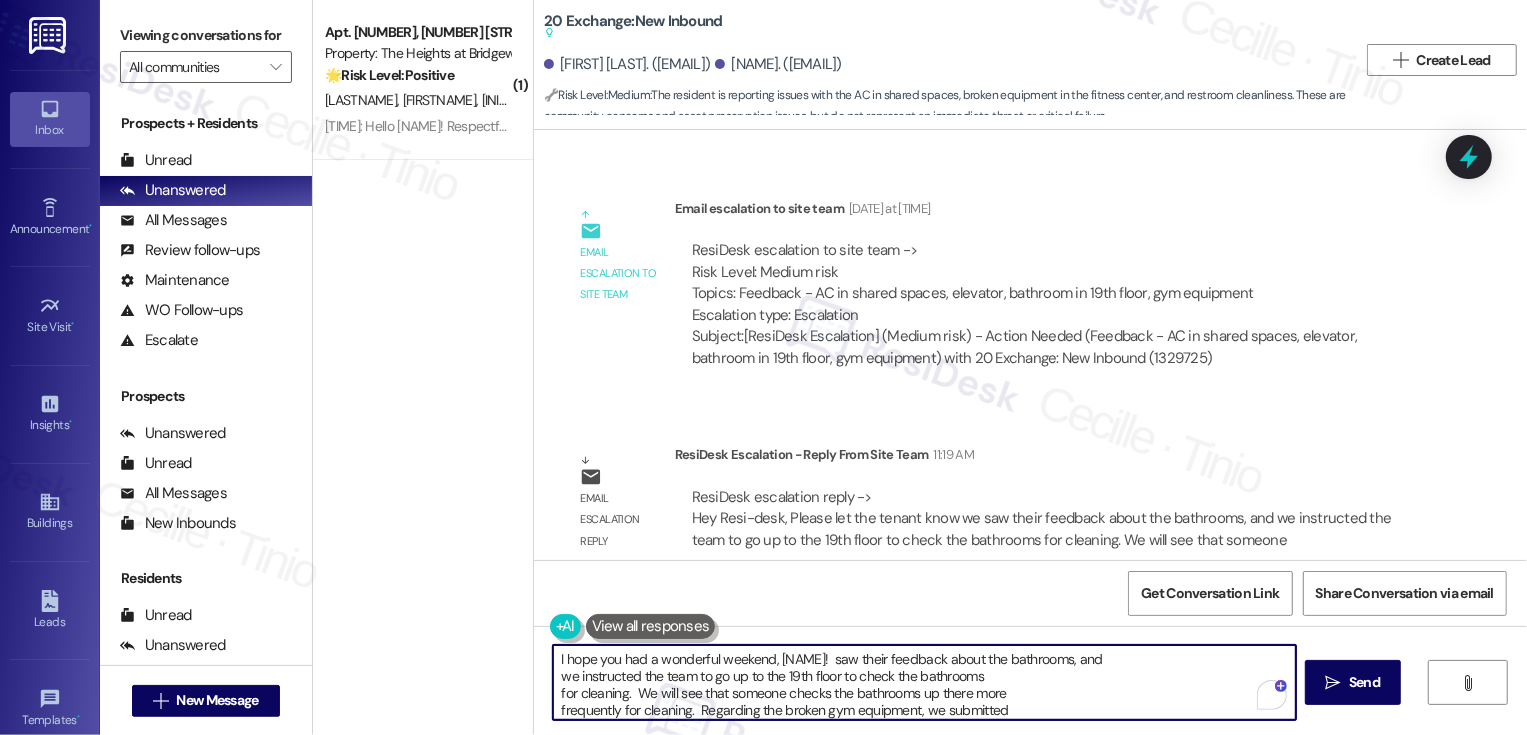 click on "I hope you had a wonderful weekend, [NAME]!  saw their feedback about the bathrooms, and
we instructed the team to go up to the 19th floor to check the bathrooms
for cleaning.  We will see that someone checks the bathrooms up there more
frequently for cleaning.  Regarding the broken gym equipment, we submitted
a request for our gym vendor to come out to take a look at the machines
that need service as well.
Please let the tenant know to please reach out to the management email if
he has any more concerns about anything else, as we would be glad to assis" at bounding box center (924, 682) 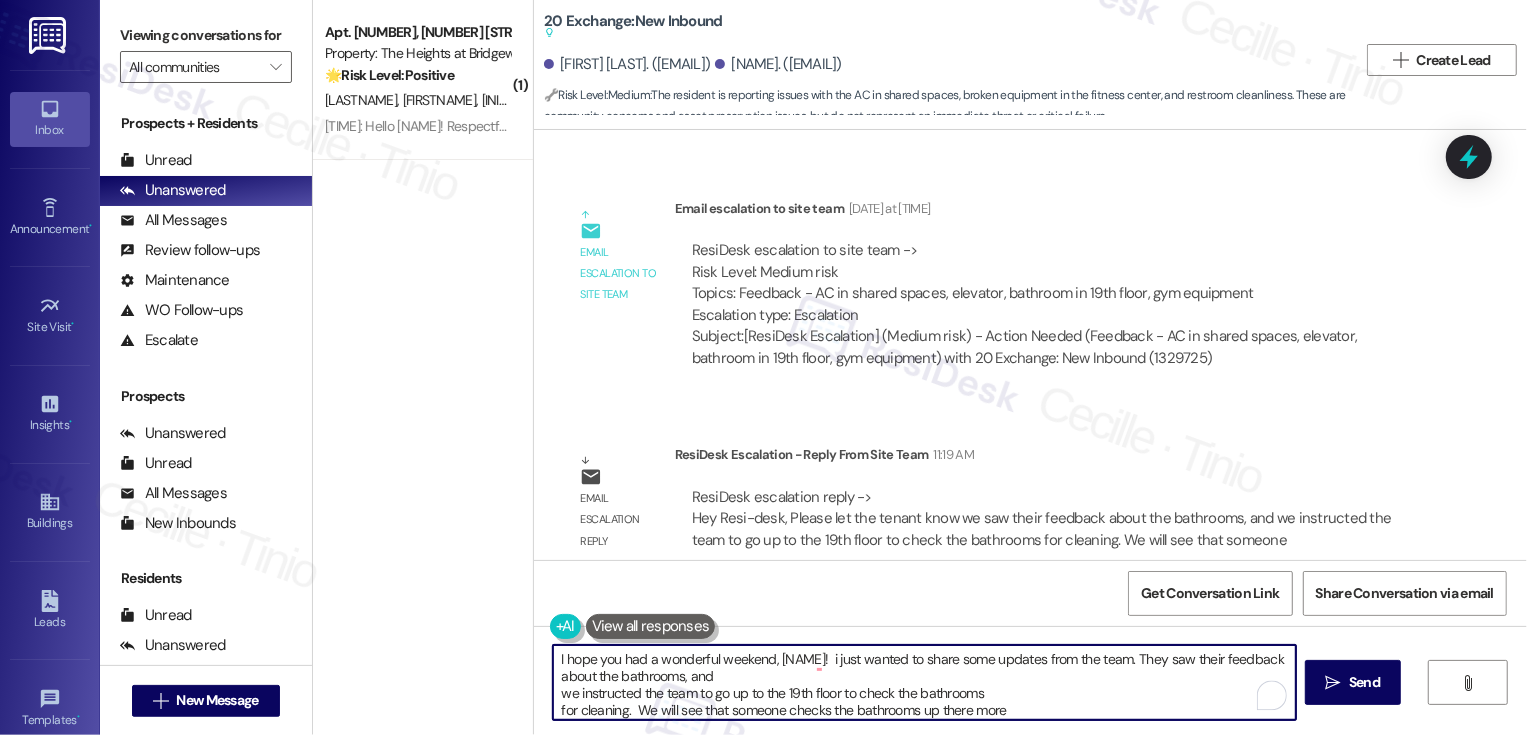 click on "I hope you had a wonderful weekend, [NAME]!  i just wanted to share some updates from the team. They saw their feedback about the bathrooms, and
we instructed the team to go up to the 19th floor to check the bathrooms
for cleaning.  We will see that someone checks the bathrooms up there more
frequently for cleaning.  Regarding the broken gym equipment, we submitted
a request for our gym vendor to come out to take a look at the machines
that need service as well.
Please let the tenant know to please reach out to the management email if
he has any more concerns about anything else, as we would be glad to assis" at bounding box center [924, 682] 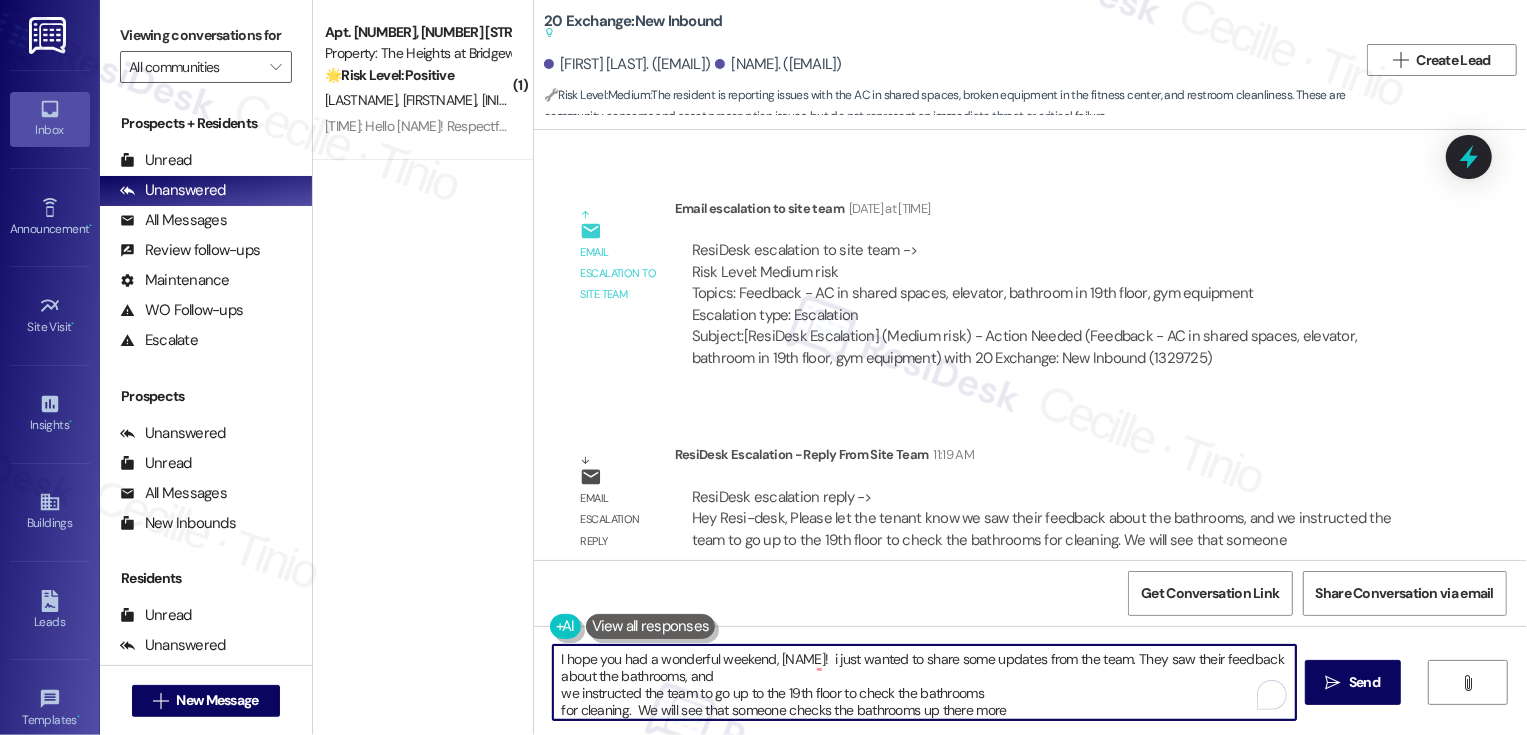 click on "I hope you had a wonderful weekend, [NAME]!  i just wanted to share some updates from the team. They saw their feedback about the bathrooms, and
we instructed the team to go up to the 19th floor to check the bathrooms
for cleaning.  We will see that someone checks the bathrooms up there more
frequently for cleaning.  Regarding the broken gym equipment, we submitted
a request for our gym vendor to come out to take a look at the machines
that need service as well.
Please let the tenant know to please reach out to the management email if
he has any more concerns about anything else, as we would be glad to assis" at bounding box center [924, 682] 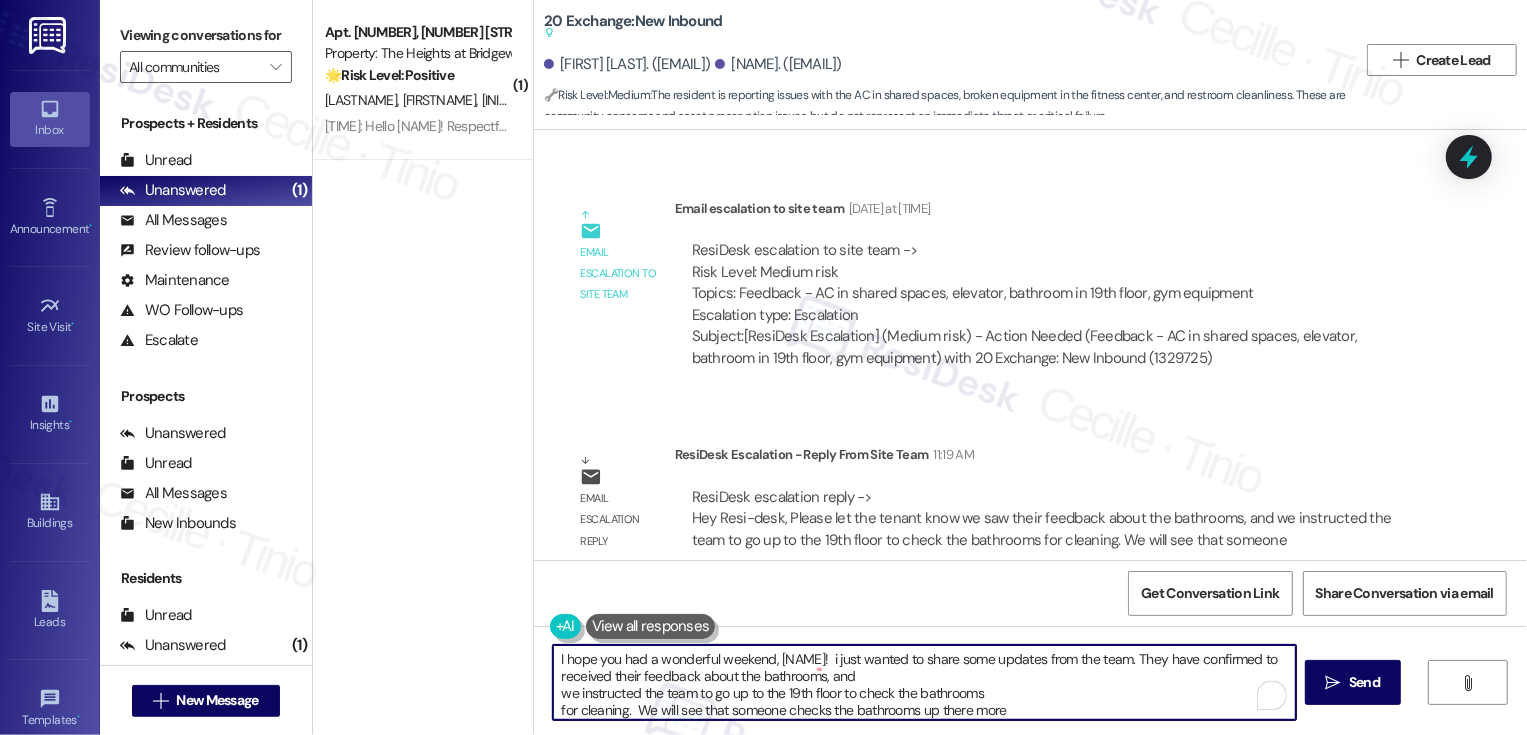 click on "I hope you had a wonderful weekend, [NAME]!  i just wanted to share some updates from the team. They have confirmed to received their feedback about the bathrooms, and
we instructed the team to go up to the 19th floor to check the bathrooms
for cleaning.  We will see that someone checks the bathrooms up there more
frequently for cleaning.  Regarding the broken gym equipment, we submitted
a request for our gym vendor to come out to take a look at the machines
that need service as well.
Please let the tenant know to please reach out to the management email if
he has any more concerns about anything else, as we would be glad to assis" at bounding box center (924, 682) 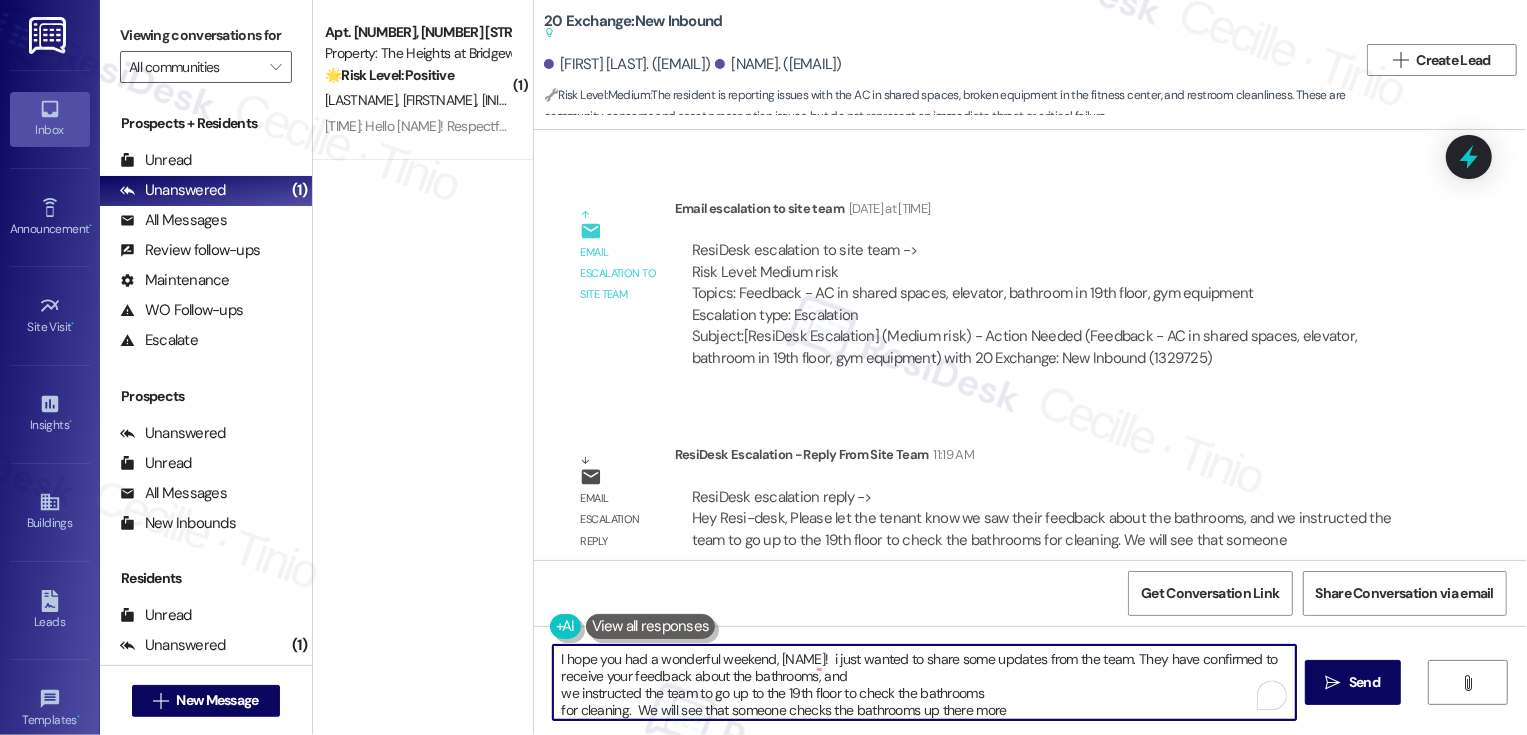 click on "I hope you had a wonderful weekend, [NAME]!  i just wanted to share some updates from the team. They have confirmed to receive your feedback about the bathrooms, and
we instructed the team to go up to the 19th floor to check the bathrooms
for cleaning.  We will see that someone checks the bathrooms up there more
frequently for cleaning.  Regarding the broken gym equipment, we submitted
a request for our gym vendor to come out to take a look at the machines
that need service as well.
Please let the tenant know to please reach out to the management email if
he has any more concerns about anything else, as we would be glad to assis" at bounding box center (924, 682) 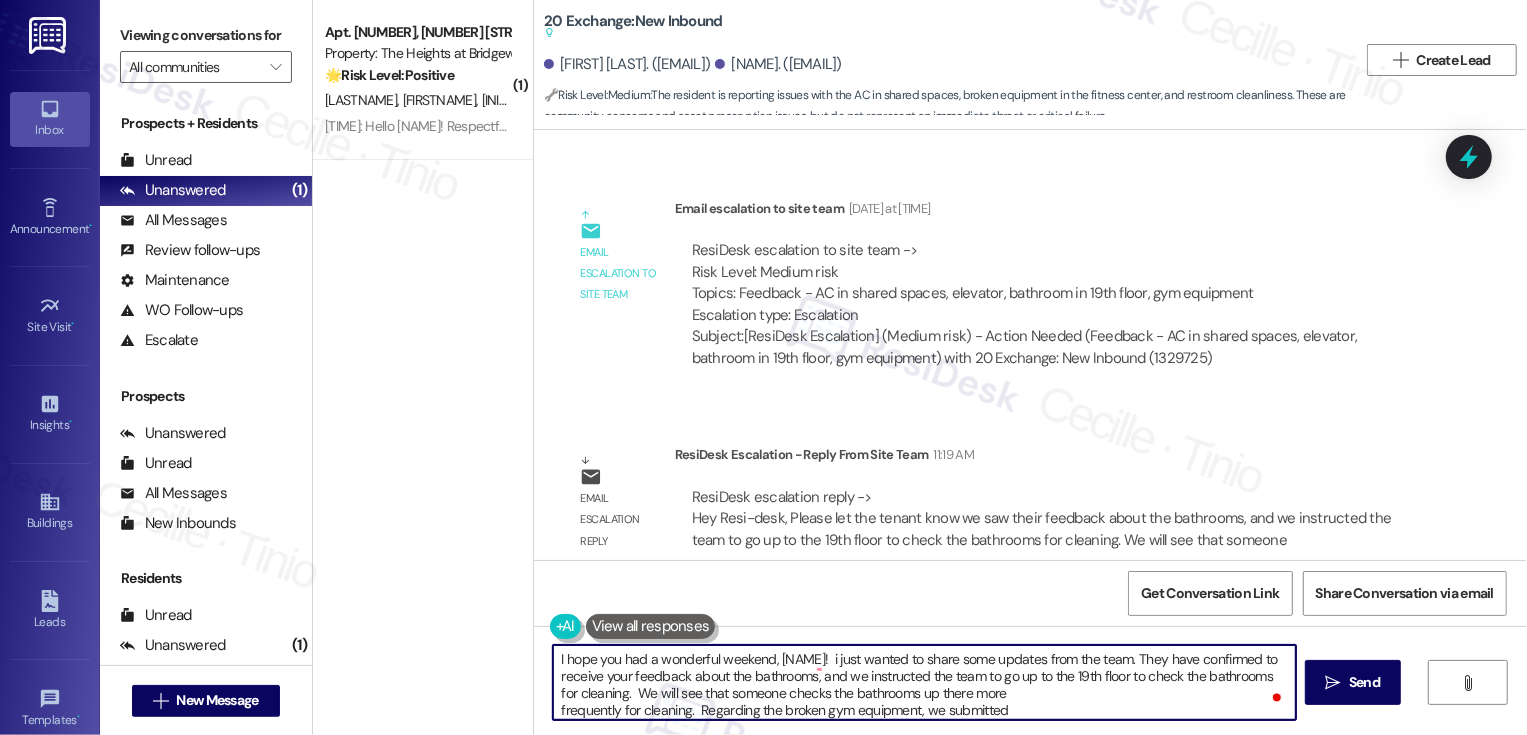 click on "I hope you had a wonderful weekend, [NAME]!  i just wanted to share some updates from the team. They have confirmed to receive your feedback about the bathrooms, and we instructed the team to go up to the 19th floor to check the bathrooms
for cleaning.  We will see that someone checks the bathrooms up there more
frequently for cleaning.  Regarding the broken gym equipment, we submitted
a request for our gym vendor to come out to take a look at the machines
that need service as well.
Please let the tenant know to please reach out to the management email if
he has any more concerns about anything else, as we would be glad to assis" at bounding box center (924, 682) 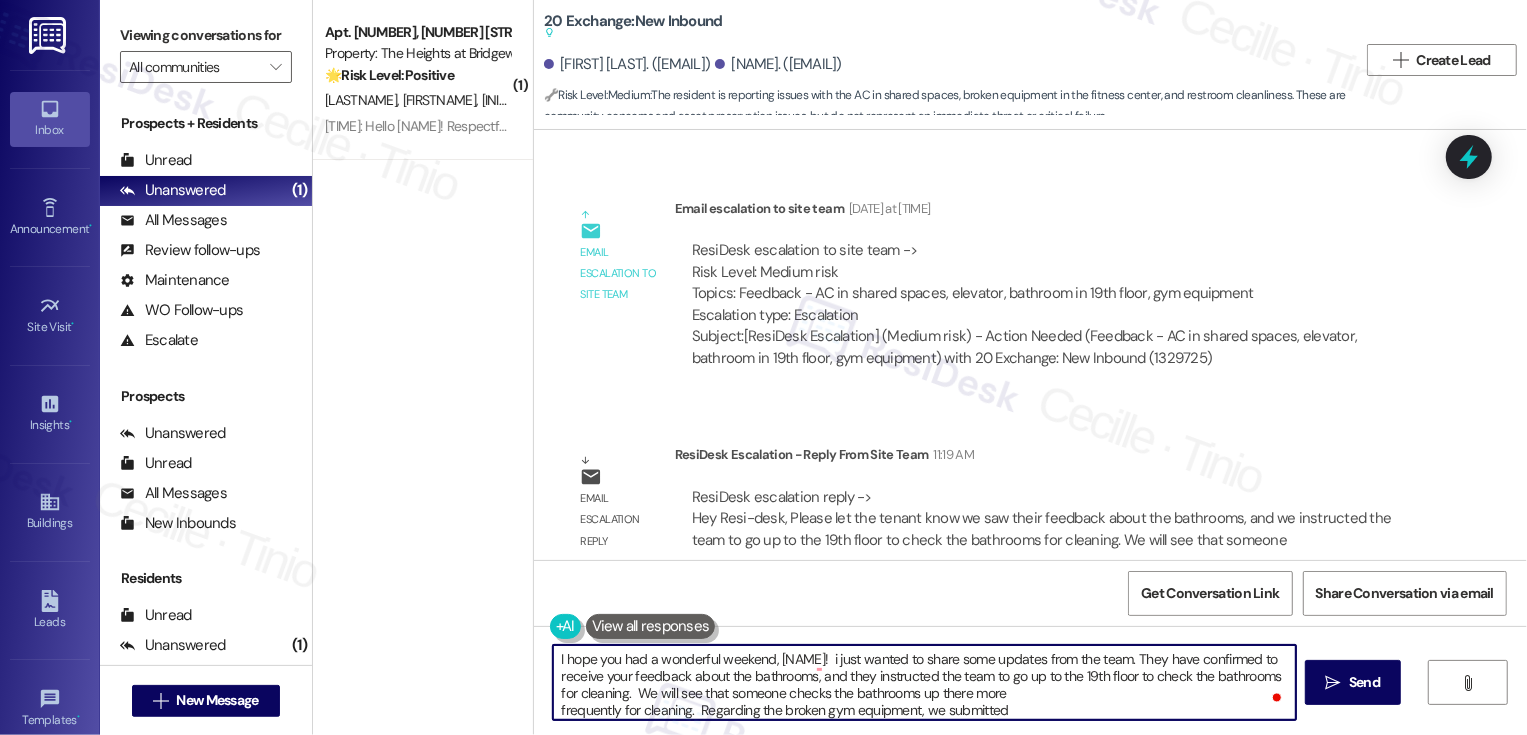 click on "I hope you had a wonderful weekend, [NAME]!  i just wanted to share some updates from the team. They have confirmed to receive your feedback about the bathrooms, and they instructed the team to go up to the 19th floor to check the bathrooms
for cleaning.  We will see that someone checks the bathrooms up there more
frequently for cleaning.  Regarding the broken gym equipment, we submitted
a request for our gym vendor to come out to take a look at the machines
that need service as well.
Please let the tenant know to please reach out to the management email if
he has any more concerns about anything else, as we would be glad to assis" at bounding box center (924, 682) 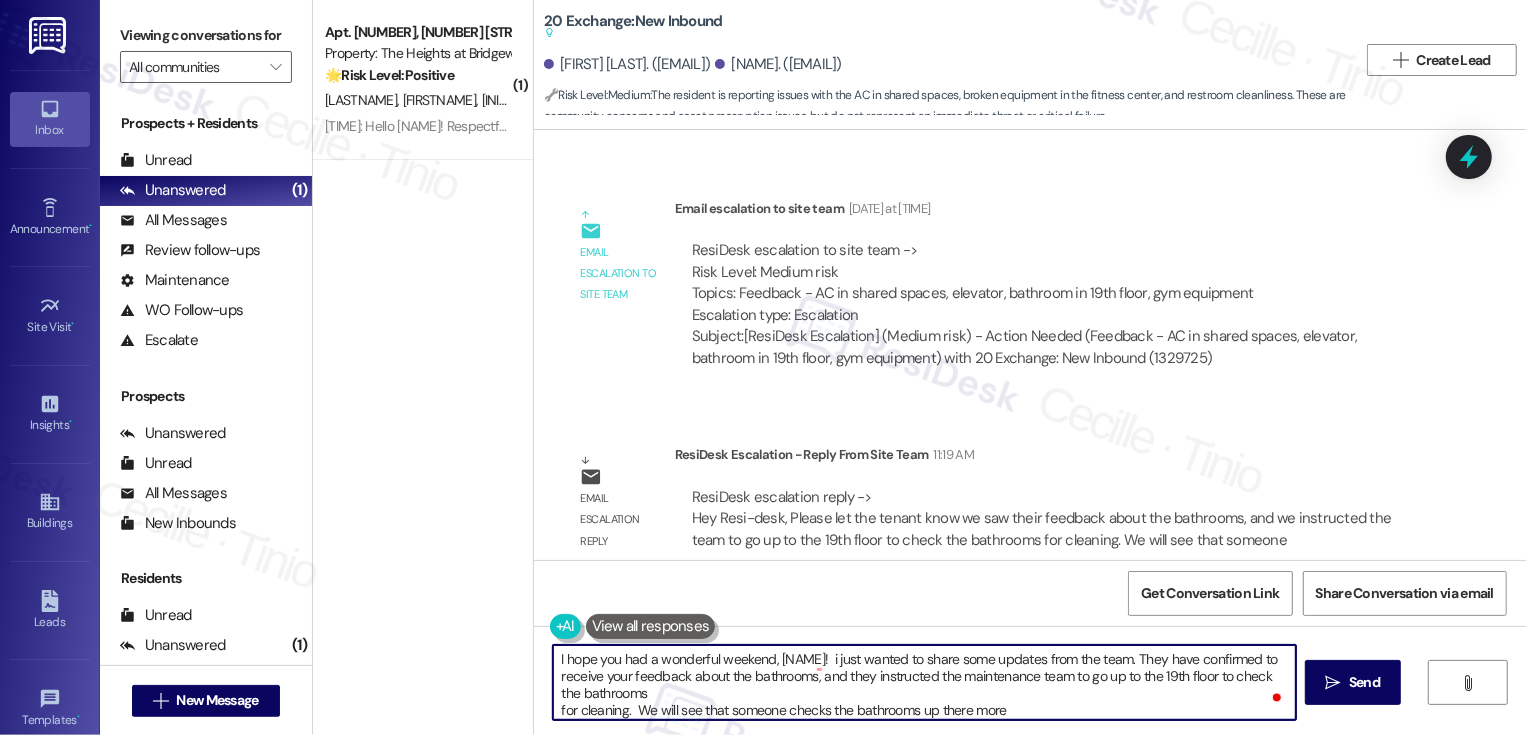 click on "I hope you had a wonderful weekend, [NAME]!  i just wanted to share some updates from the team. They have confirmed to receive your feedback about the bathrooms, and they instructed the maintenance team to go up to the 19th floor to check the bathrooms
for cleaning.  We will see that someone checks the bathrooms up there more
frequently for cleaning.  Regarding the broken gym equipment, we submitted
a request for our gym vendor to come out to take a look at the machines
that need service as well.
Please let the tenant know to please reach out to the management email if
he has any more concerns about anything else, as we would be glad to assis" at bounding box center (924, 682) 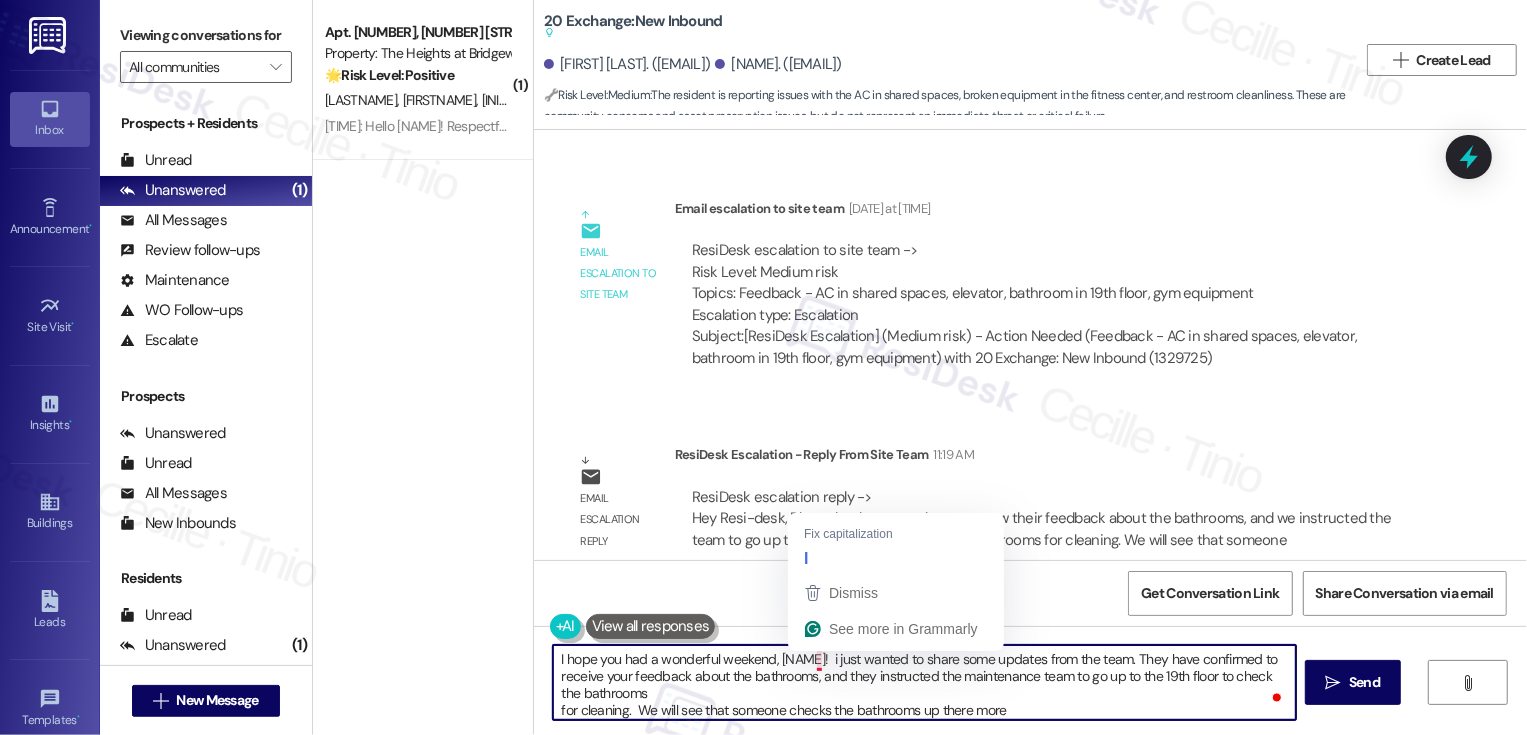 click on "I hope you had a wonderful weekend, [NAME]!  i just wanted to share some updates from the team. They have confirmed to receive your feedback about the bathrooms, and they instructed the maintenance team to go up to the 19th floor to check the bathrooms
for cleaning.  We will see that someone checks the bathrooms up there more
frequently for cleaning.  Regarding the broken gym equipment, we submitted
a request for our gym vendor to come out to take a look at the machines
that need service as well.
Please let the tenant know to please reach out to the management email if
he has any more concerns about anything else, as we would be glad to assis" at bounding box center [924, 682] 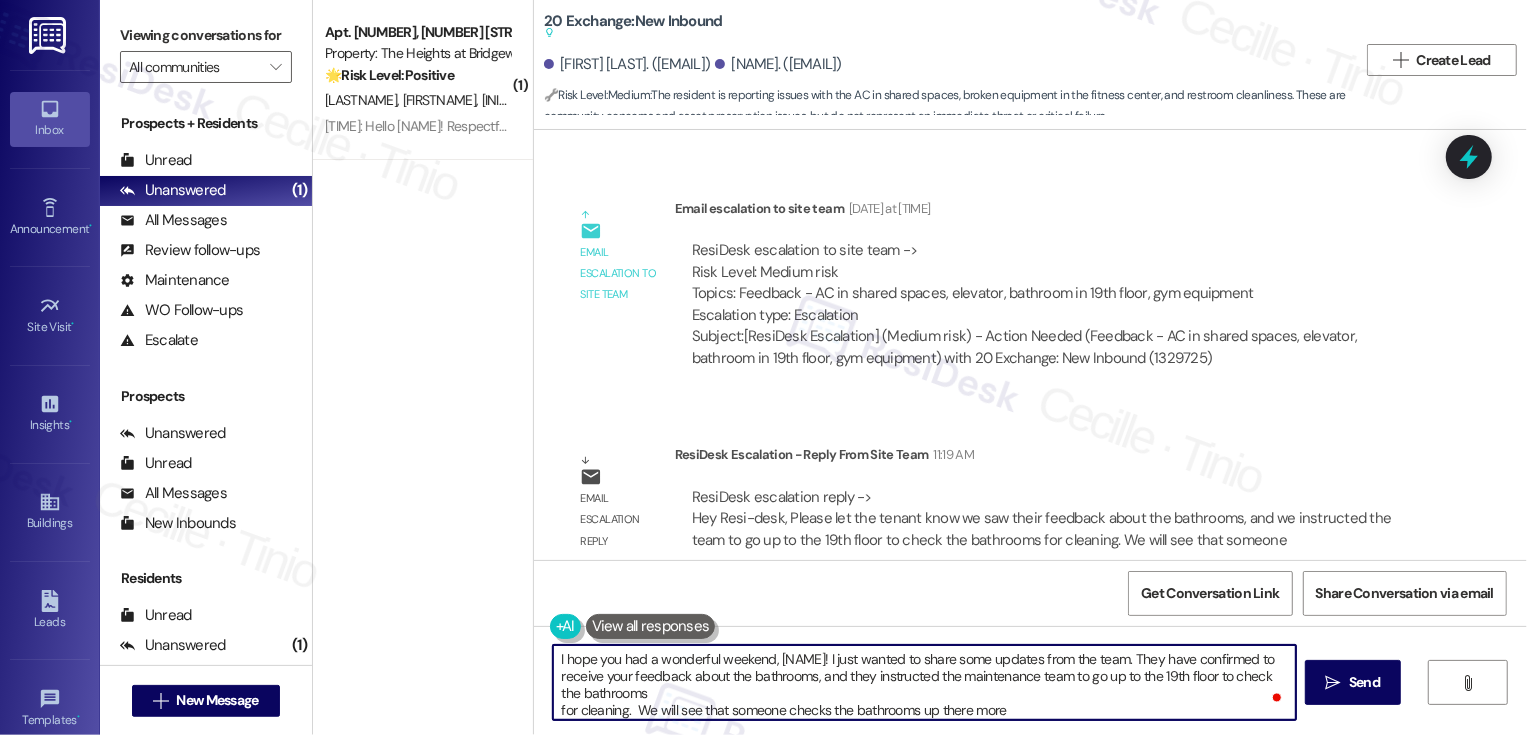 click on "I hope you had a wonderful weekend, [NAME]! I just wanted to share some updates from the team. They have confirmed to receive your feedback about the bathrooms, and they instructed the maintenance team to go up to the 19th floor to check the bathrooms
for cleaning.  We will see that someone checks the bathrooms up there more
frequently for cleaning.  Regarding the broken gym equipment, we submitted
a request for our gym vendor to come out to take a look at the machines
that need service as well.
Please let the tenant know to please reach out to the management email if
he has any more concerns about anything else, as we would be glad to assis" at bounding box center (924, 682) 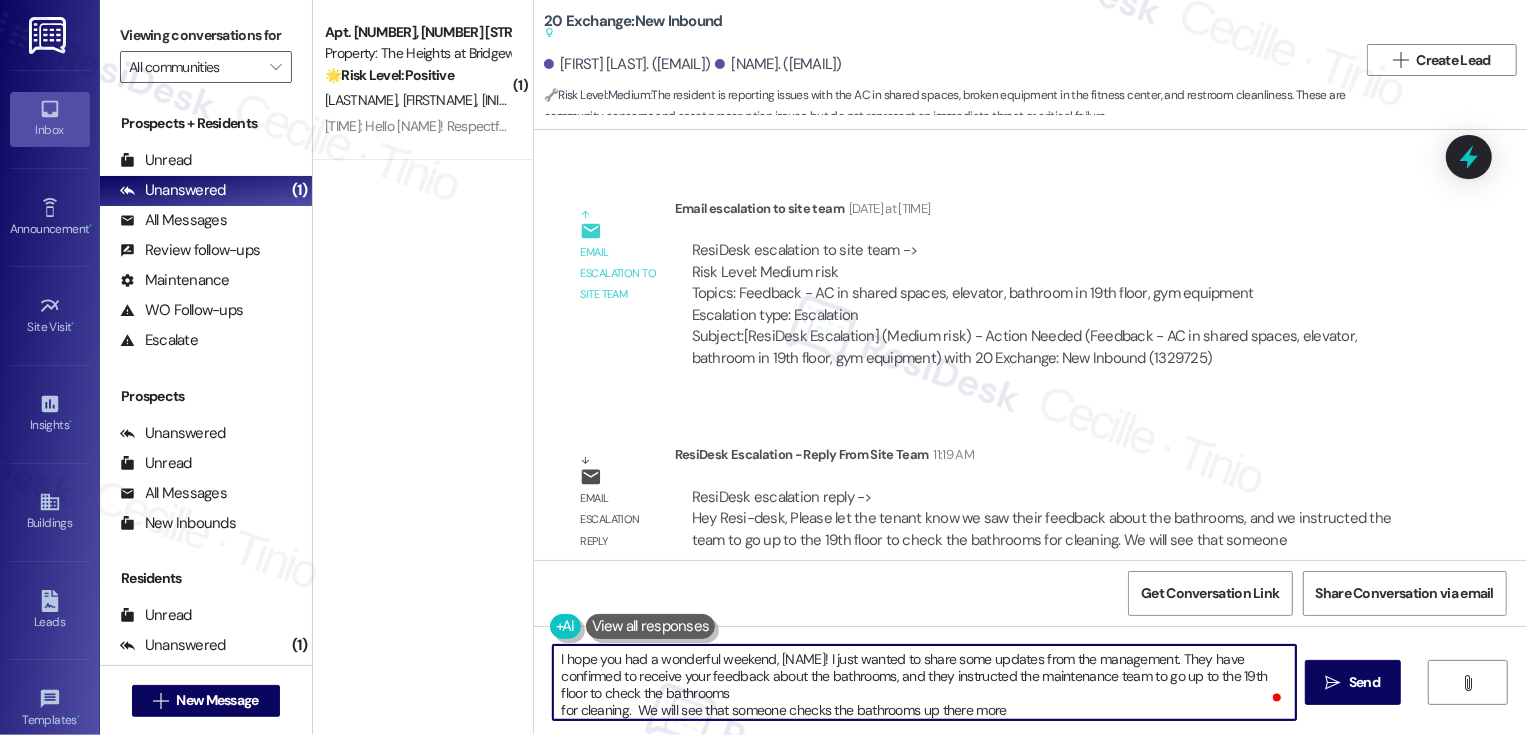 click on "I hope you had a wonderful weekend, [NAME]! I just wanted to share some updates from the management. They have confirmed to receive your feedback about the bathrooms, and they instructed the maintenance team to go up to the 19th floor to check the bathrooms
for cleaning.  We will see that someone checks the bathrooms up there more
frequently for cleaning.  Regarding the broken gym equipment, we submitted
a request for our gym vendor to come out to take a look at the machines
that need service as well.
Please let the tenant know to please reach out to the management email if
he has any more concerns about anything else, as we would be glad to assis" at bounding box center (924, 682) 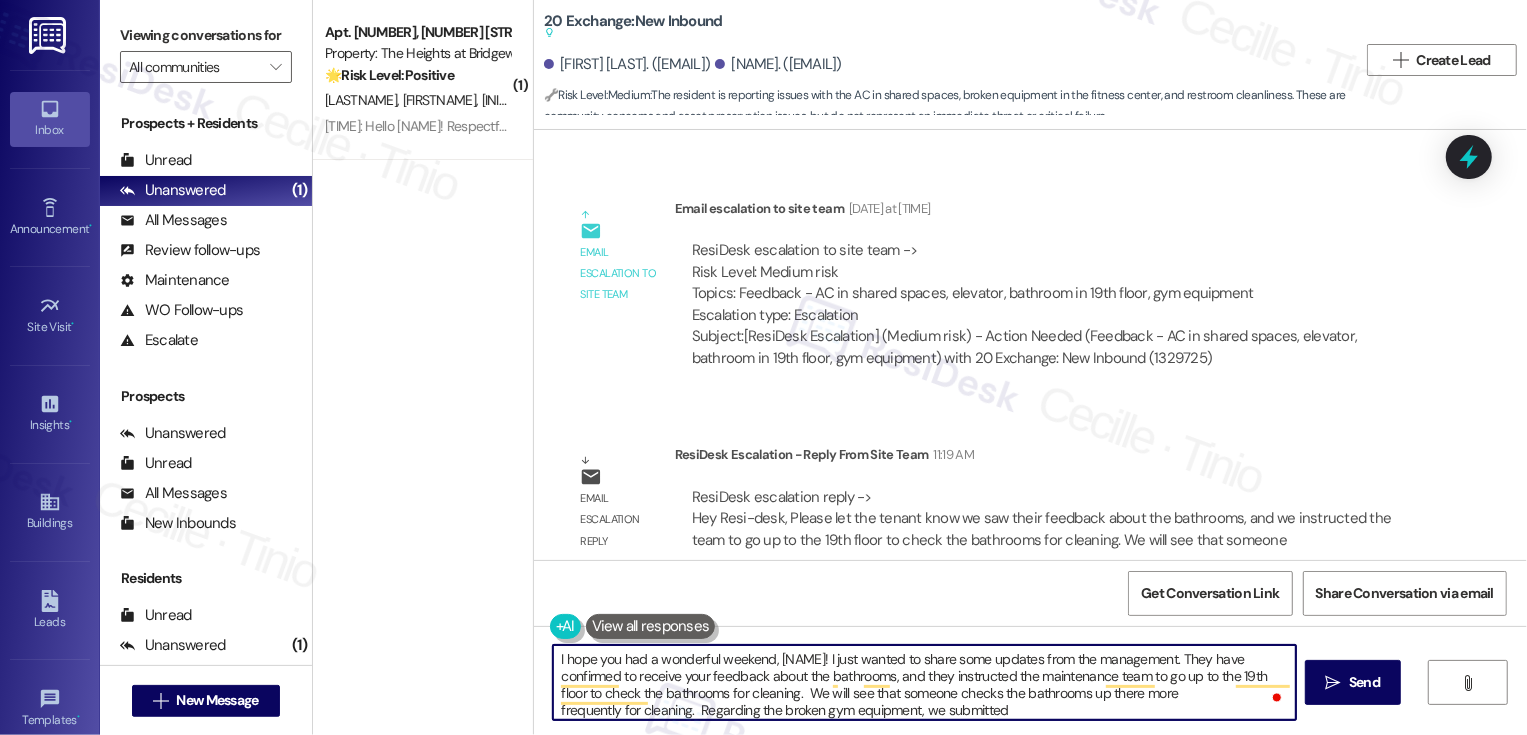 click on "I hope you had a wonderful weekend, [NAME]! I just wanted to share some updates from the management. They have confirmed to receive your feedback about the bathrooms, and they instructed the maintenance team to go up to the 19th floor to check the bathrooms for cleaning.  We will see that someone checks the bathrooms up there more
frequently for cleaning.  Regarding the broken gym equipment, we submitted
a request for our gym vendor to come out to take a look at the machines
that need service as well.
Please let the tenant know to please reach out to the management email if
he has any more concerns about anything else, as we would be glad to assis" at bounding box center [924, 682] 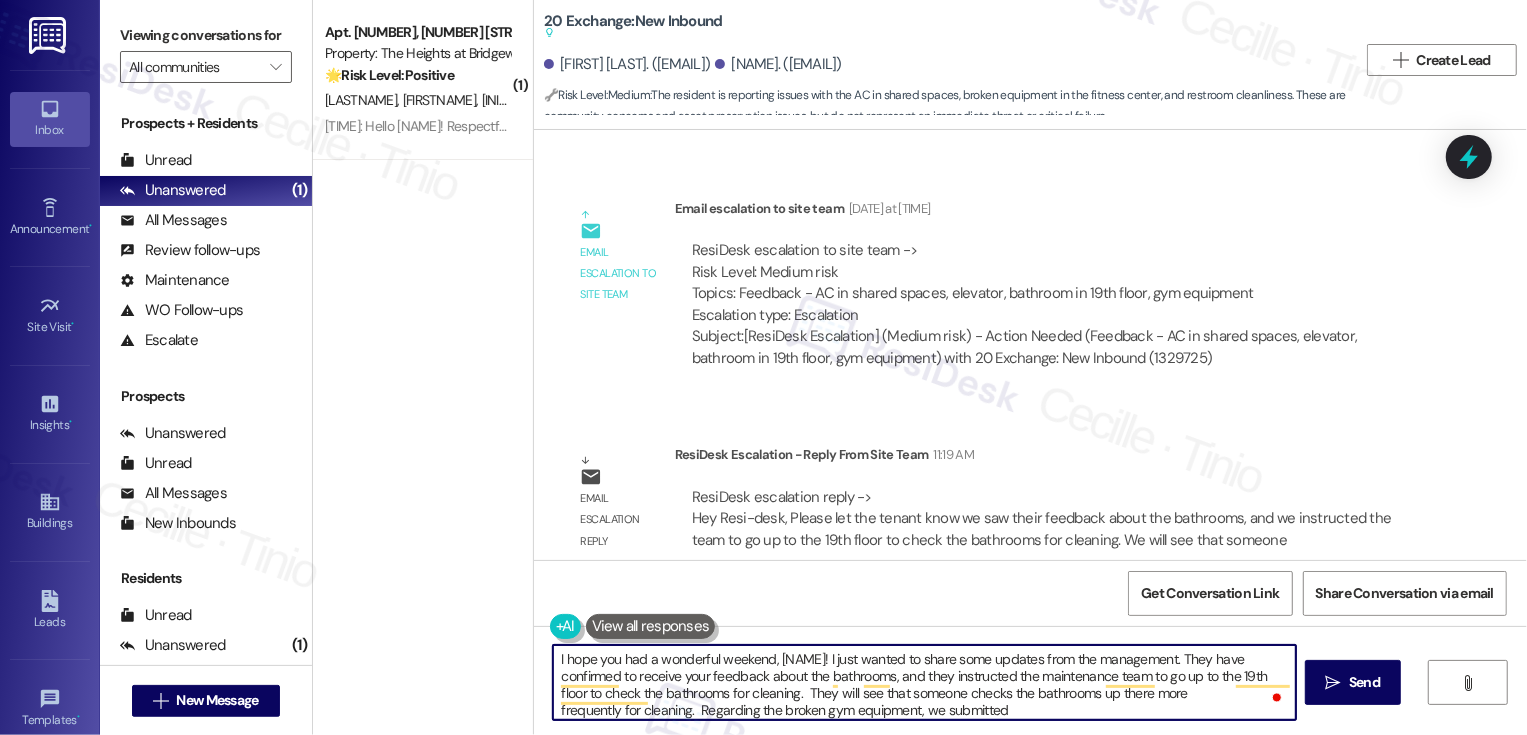 click on "I hope you had a wonderful weekend, [NAME]! I just wanted to share some updates from the management. They have confirmed to receive your feedback about the bathrooms, and they instructed the maintenance team to go up to the 19th floor to check the bathrooms for cleaning.  They will see that someone checks the bathrooms up there more
frequently for cleaning.  Regarding the broken gym equipment, we submitted
a request for our gym vendor to come out to take a look at the machines
that need service as well.
Please let the tenant know to please reach out to the management email if
he has any more concerns about anything else, as we would be glad to assis" at bounding box center (924, 682) 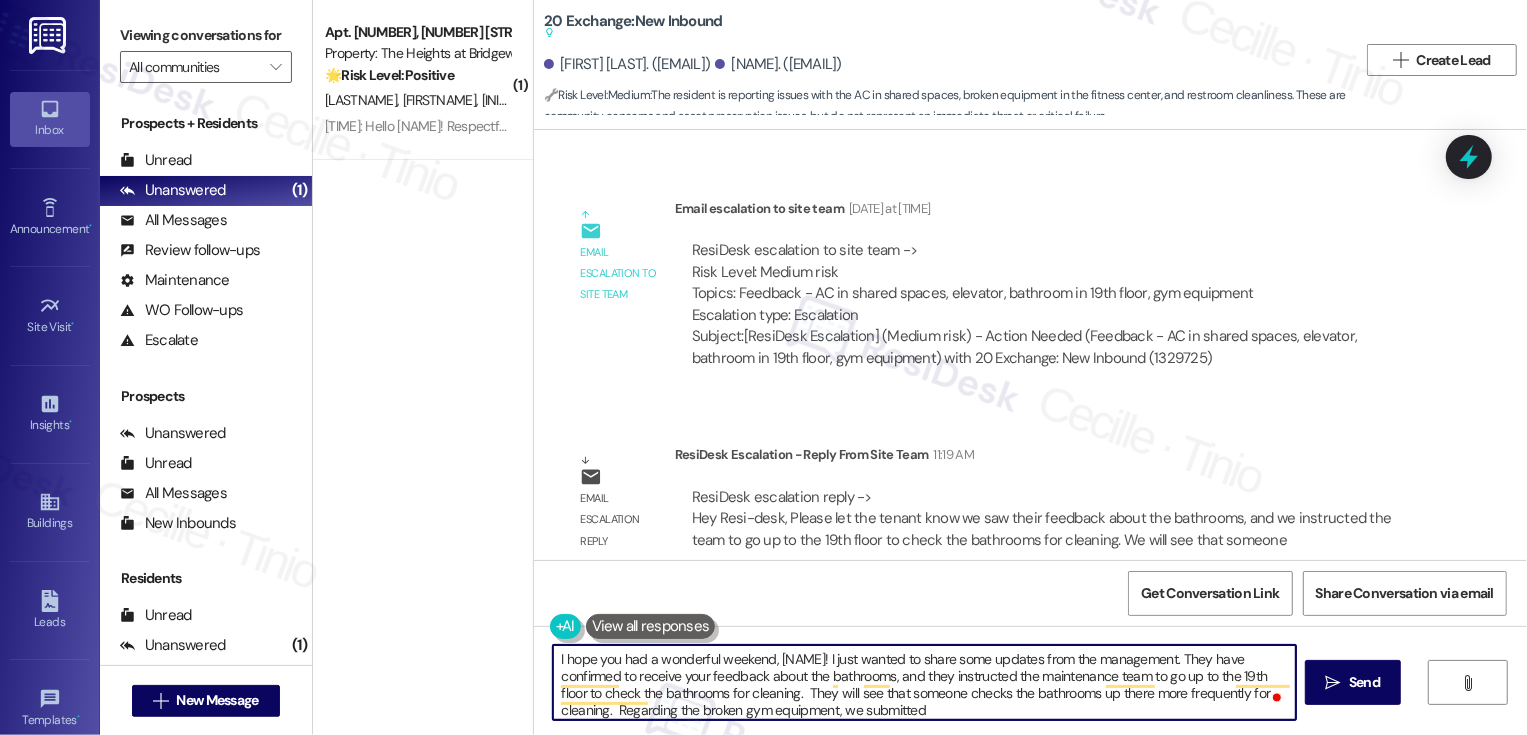 click on "I hope you had a wonderful weekend, [NAME]! I just wanted to share some updates from the management. They have confirmed to receive your feedback about the bathrooms, and they instructed the maintenance team to go up to the 19th floor to check the bathrooms for cleaning.  They will see that someone checks the bathrooms up there more frequently for cleaning.  Regarding the broken gym equipment, we submitted
a request for our gym vendor to come out to take a look at the machines
that need service as well.
Please let the tenant know to please reach out to the management email if
he has any more concerns about anything else, as we would be glad to assis" at bounding box center (924, 682) 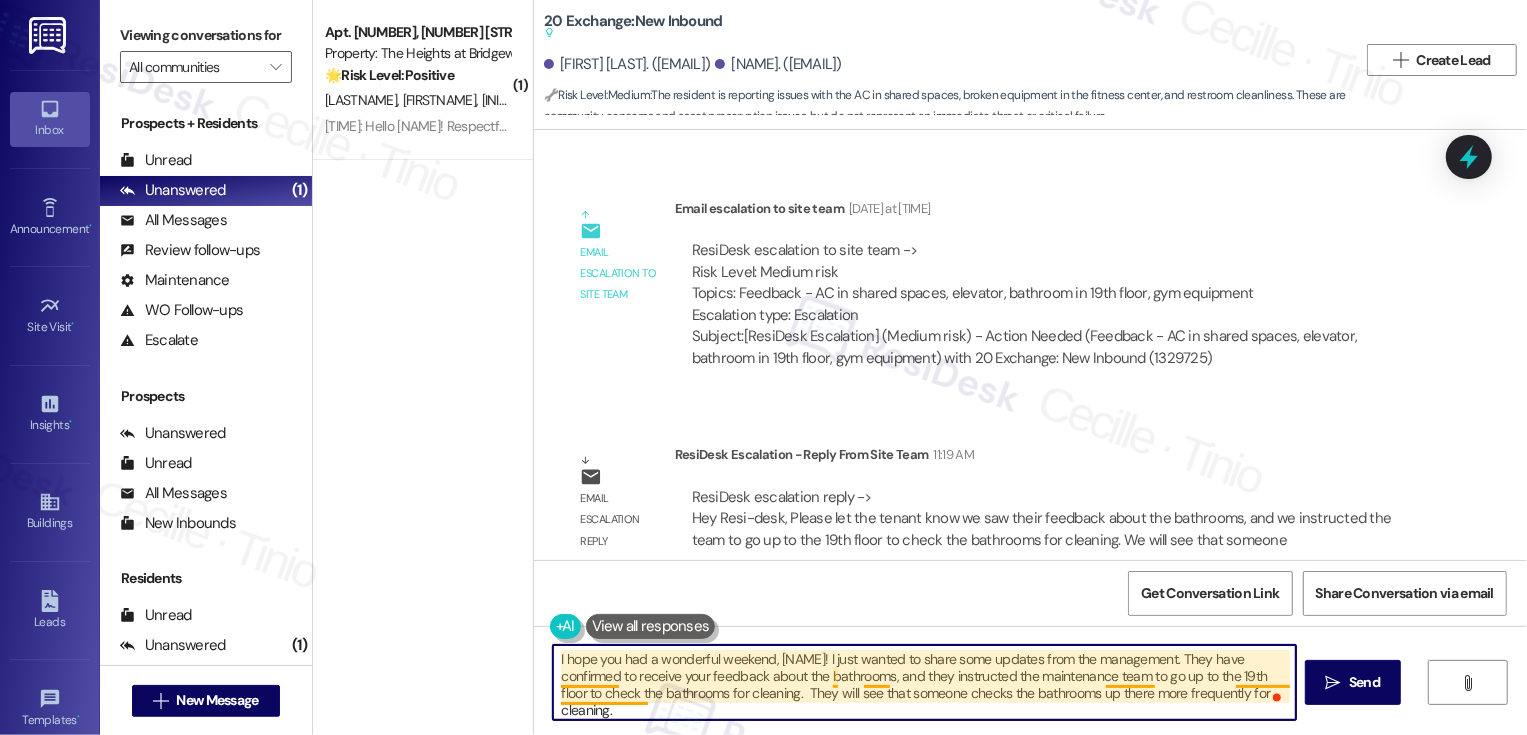 click on "I hope you had a wonderful weekend, [NAME]! I just wanted to share some updates from the management. They have confirmed to receive your feedback about the bathrooms, and they instructed the maintenance team to go up to the 19th floor to check the bathrooms for cleaning.  They will see that someone checks the bathrooms up there more frequently for cleaning.
Regarding the broken gym equipment, we submitted
a request for our gym vendor to come out to take a look at the machines
that need service as well.
Please let the tenant know to please reach out to the management email if
he has any more concerns about anything else, as we would be glad to assis" at bounding box center [924, 682] 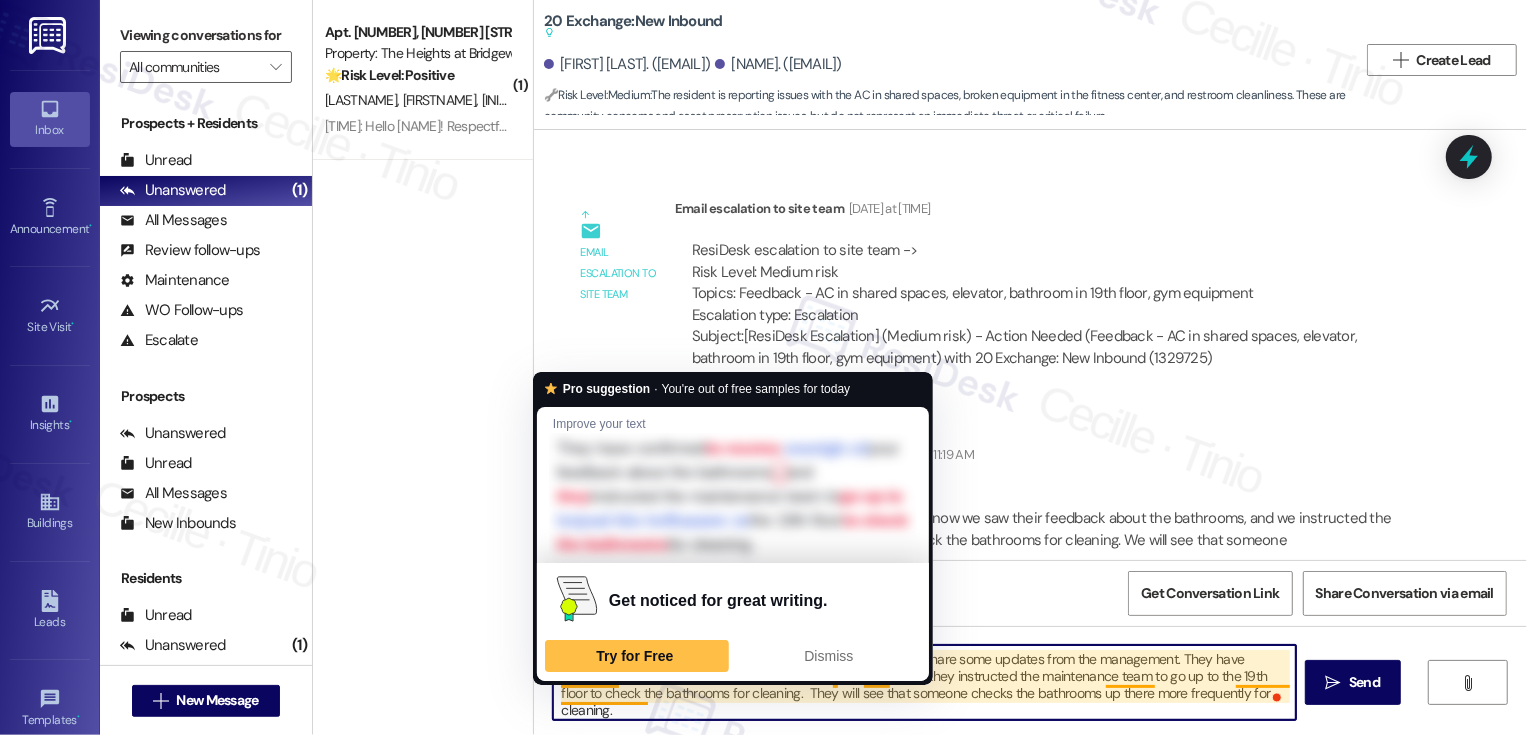 click on "I hope you had a wonderful weekend, [NAME]! I just wanted to share some updates from the management. They have confirmed to receive your feedback about the bathrooms, and they instructed the maintenance team to go up to the 19th floor to check the bathrooms for cleaning.  They will see that someone checks the bathrooms up there more frequently for cleaning.
Regarding the broken gym equipment, we submitted
a request for our gym vendor to come out to take a look at the machines
that need service as well.
Please let the tenant know to please reach out to the management email if
he has any more concerns about anything else, as we would be glad to assis" at bounding box center (924, 682) 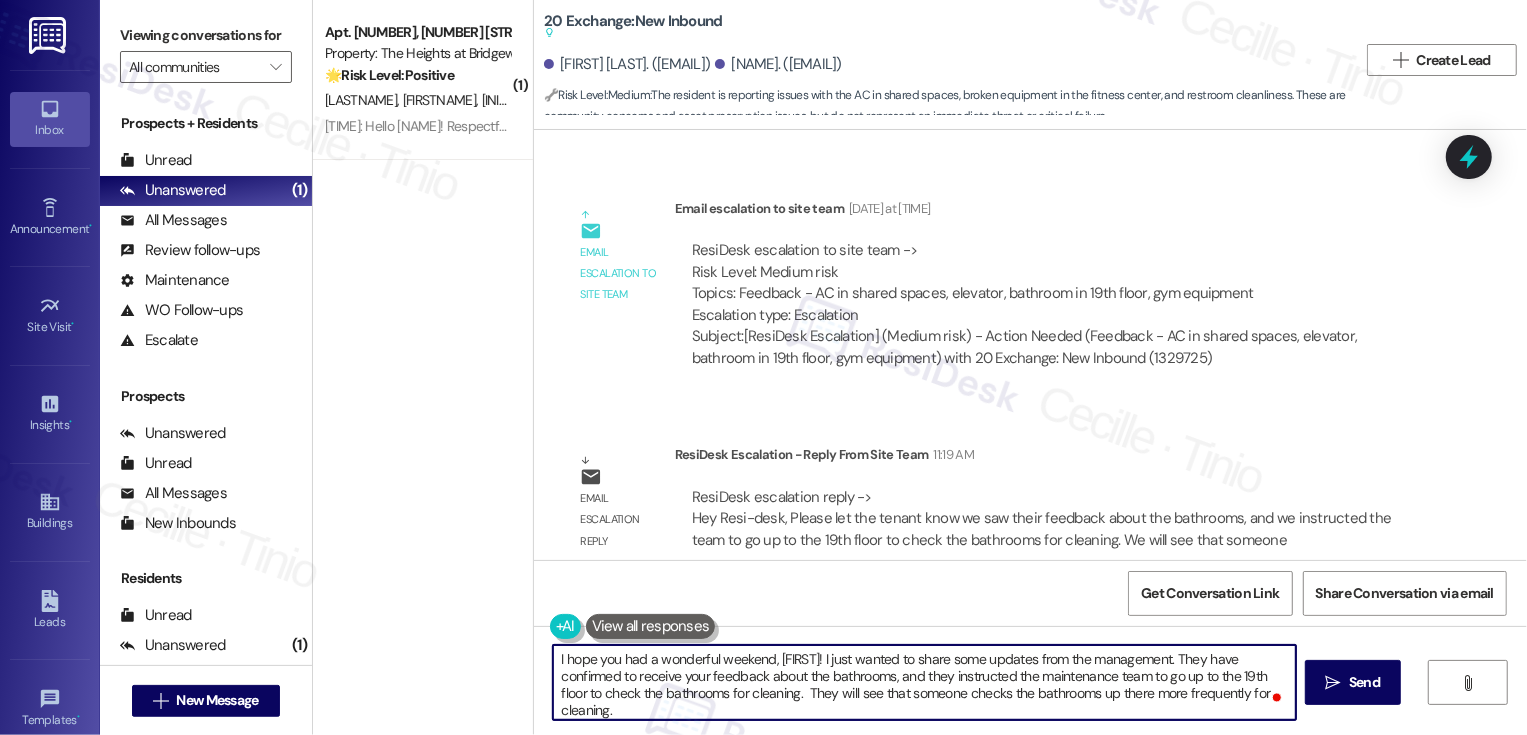 scroll, scrollTop: 17, scrollLeft: 0, axis: vertical 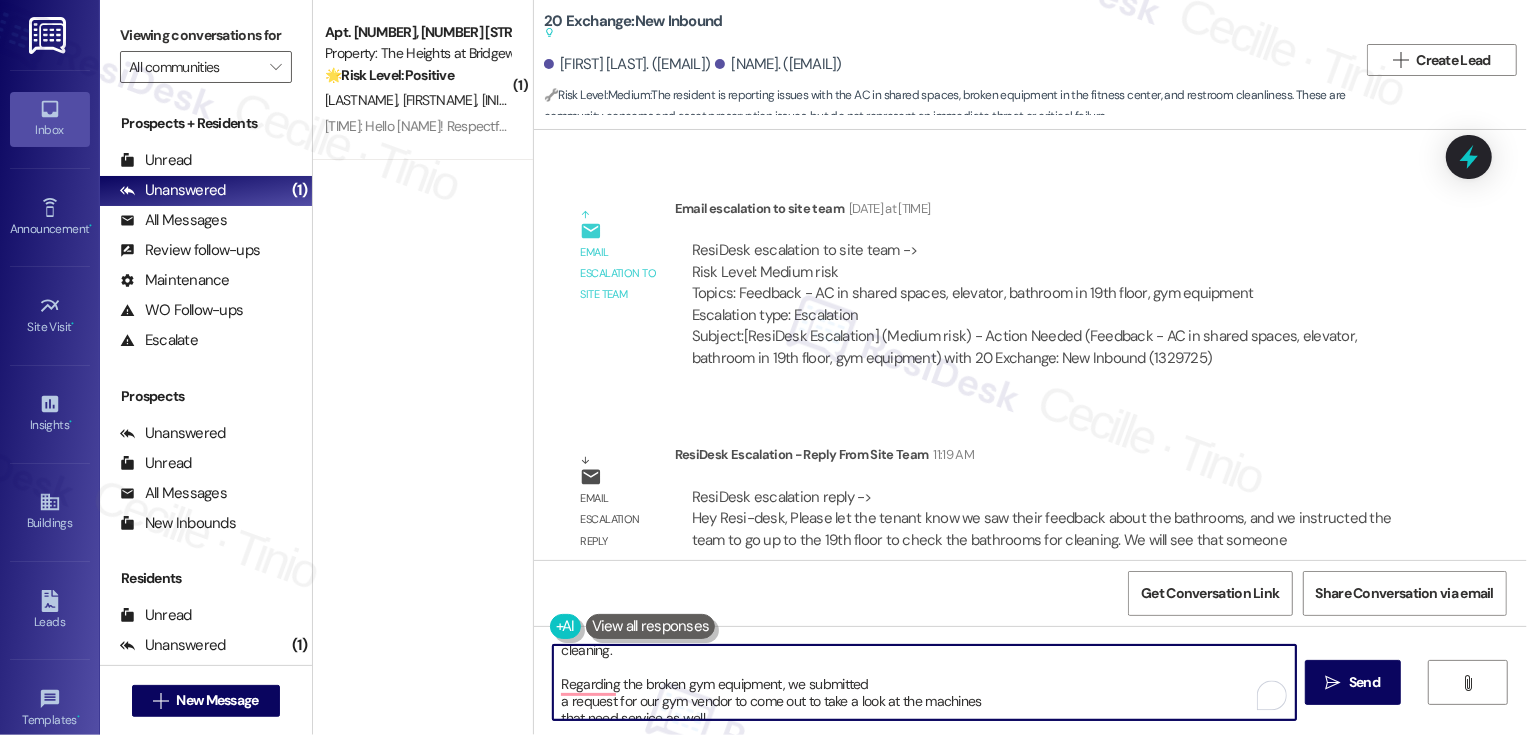 click on "I hope you had a wonderful weekend, [FIRST]! I just wanted to share some updates from the management. They have confirmed to receive your feedback about the bathrooms, and they instructed the maintenance team to go up to the 19th floor to check the bathrooms for cleaning.  They will see that someone checks the bathrooms up there more frequently for cleaning.
Regarding the broken gym equipment, we submitted
a request for our gym vendor to come out to take a look at the machines
that need service as well.
Please let the tenant know to please reach out to the management email if
he has any more concerns about anything else, as we would be glad to assis" at bounding box center [924, 682] 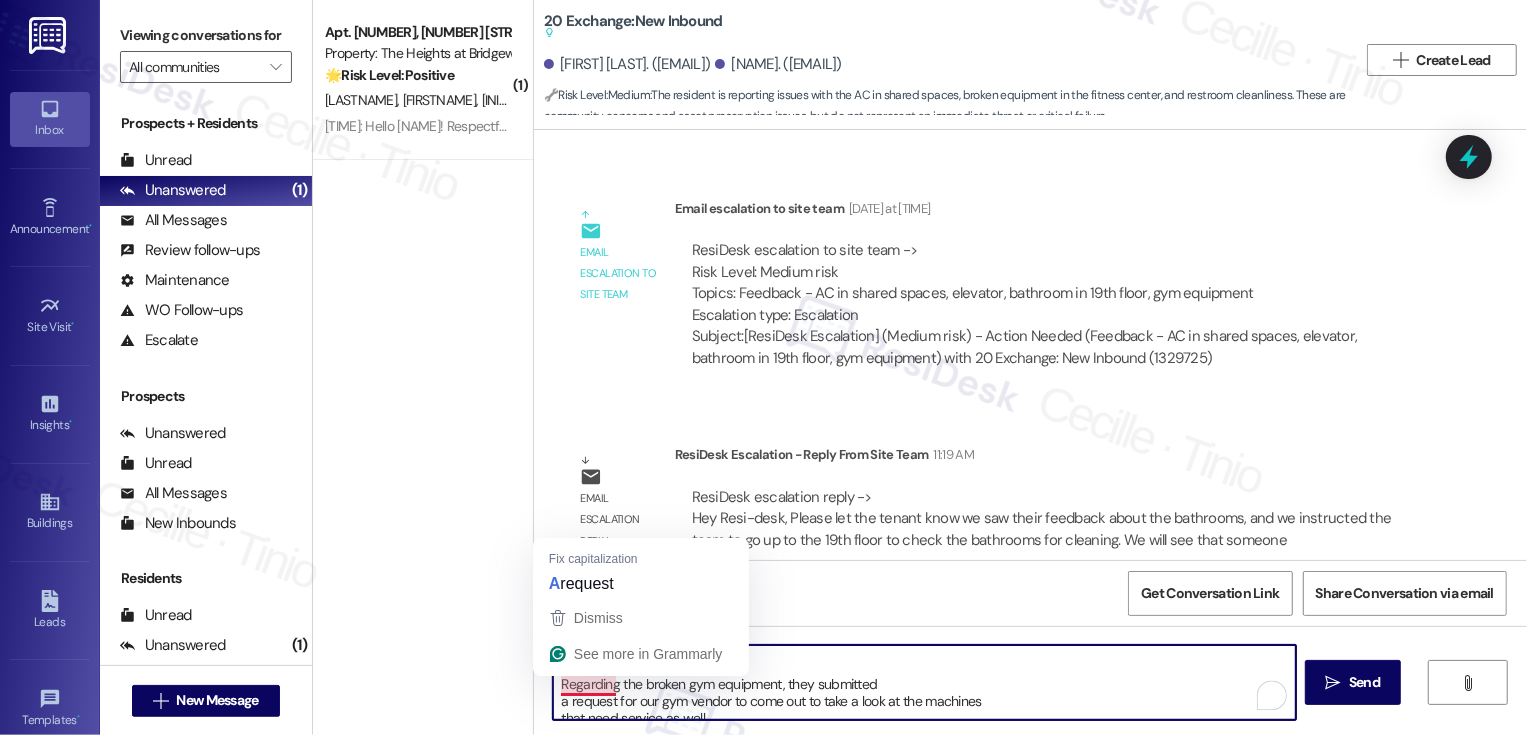 click on "I hope you had a wonderful weekend, [FIRST]! I just wanted to share some updates from the management. They have confirmed to receive your feedback about the bathrooms, and they instructed the maintenance team to go up to the 19th floor to check the bathrooms for cleaning.  They will see that someone checks the bathrooms up there more frequently for cleaning.
Regarding the broken gym equipment, they submitted
a request for our gym vendor to come out to take a look at the machines
that need service as well.
Please let the tenant know to please reach out to the management email if
he has any more concerns about anything else, as we would be glad to assis" at bounding box center (924, 682) 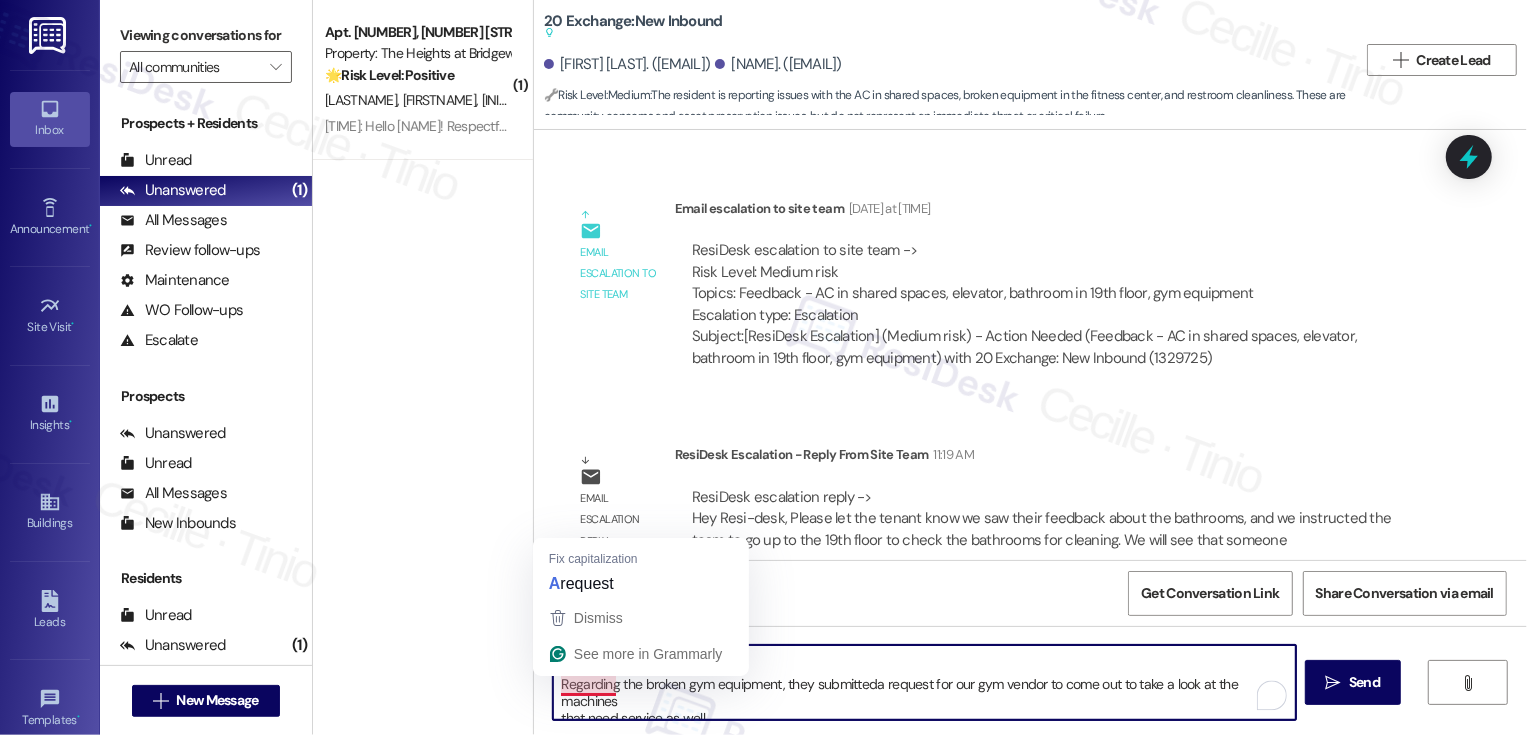 scroll, scrollTop: 43, scrollLeft: 0, axis: vertical 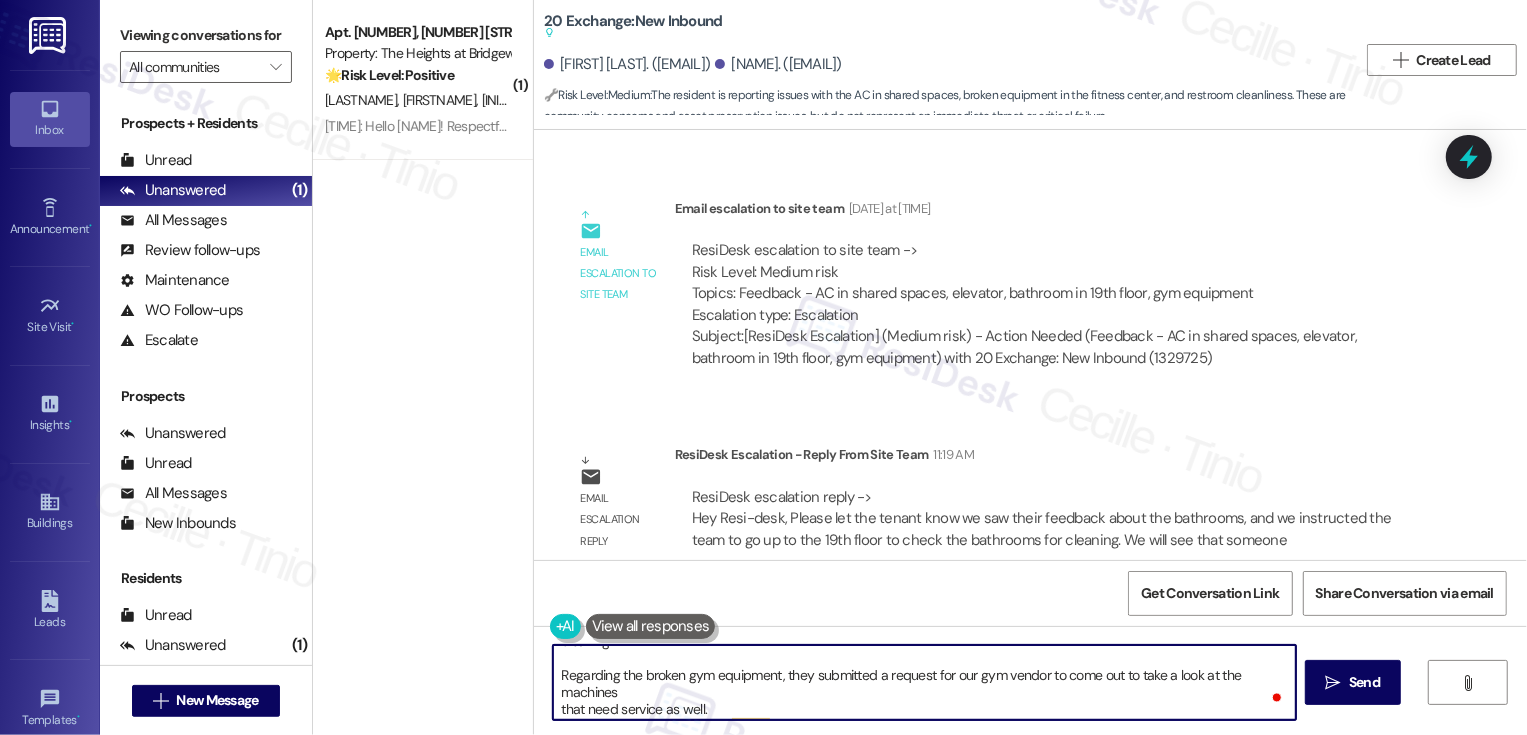 click on "I hope you had a wonderful weekend, [NAME]! I just wanted to share some updates from the management. They have confirmed to receive your feedback about the bathrooms, and they instructed the maintenance team to go up to the 19th floor to check the bathrooms for cleaning.  They will see that someone checks the bathrooms up there more frequently for cleaning.
Regarding the broken gym equipment, they submitted a request for our gym vendor to come out to take a look at the machines
that need service as well.
Please let the tenant know to please reach out to the management email if
he has any more concerns about anything else, as we would be glad to assis" at bounding box center [924, 682] 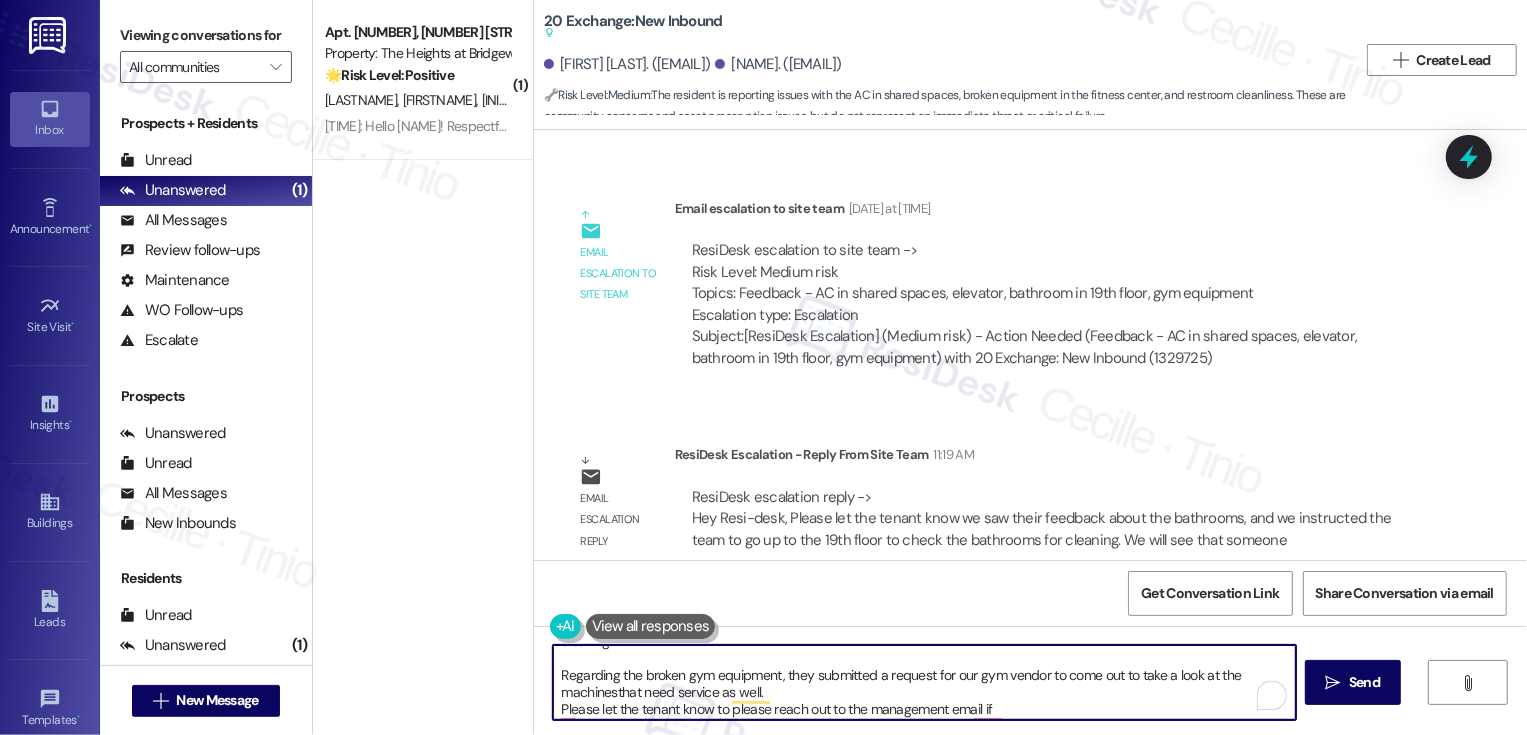 scroll, scrollTop: 52, scrollLeft: 0, axis: vertical 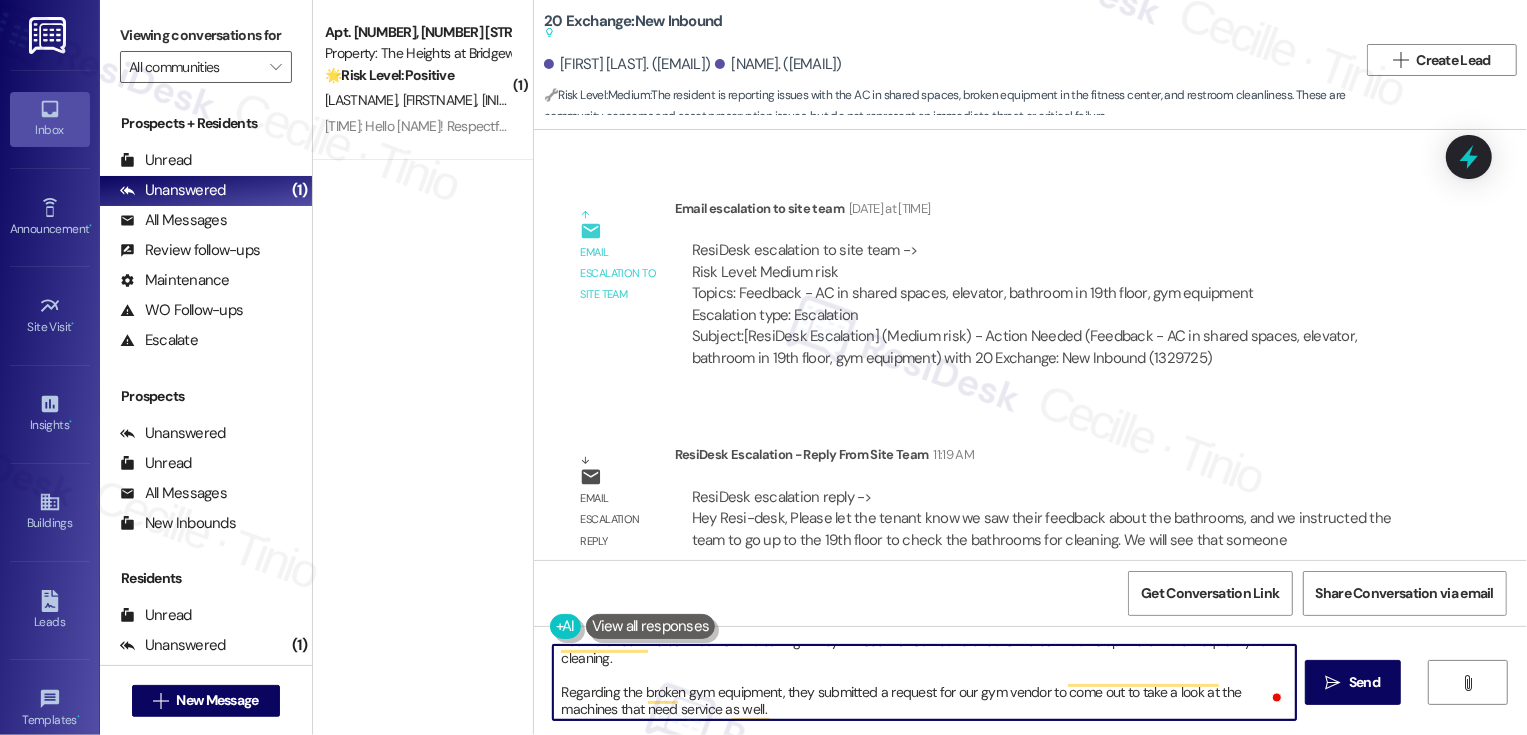 click on "I hope you had a wonderful weekend, [NAME]! I just wanted to share some updates from the management. They have confirmed to receive your feedback about the bathrooms, and they instructed the maintenance team to go up to the 19th floor to check the bathrooms for cleaning.  They will see that someone checks the bathrooms up there more frequently for cleaning.
Regarding the broken gym equipment, they submitted a request for our gym vendor to come out to take a look at the machines that need service as well.
Please let the tenant know to please reach out to the management email if
he has any more concerns about anything else, as we would be glad to assis" at bounding box center [924, 682] 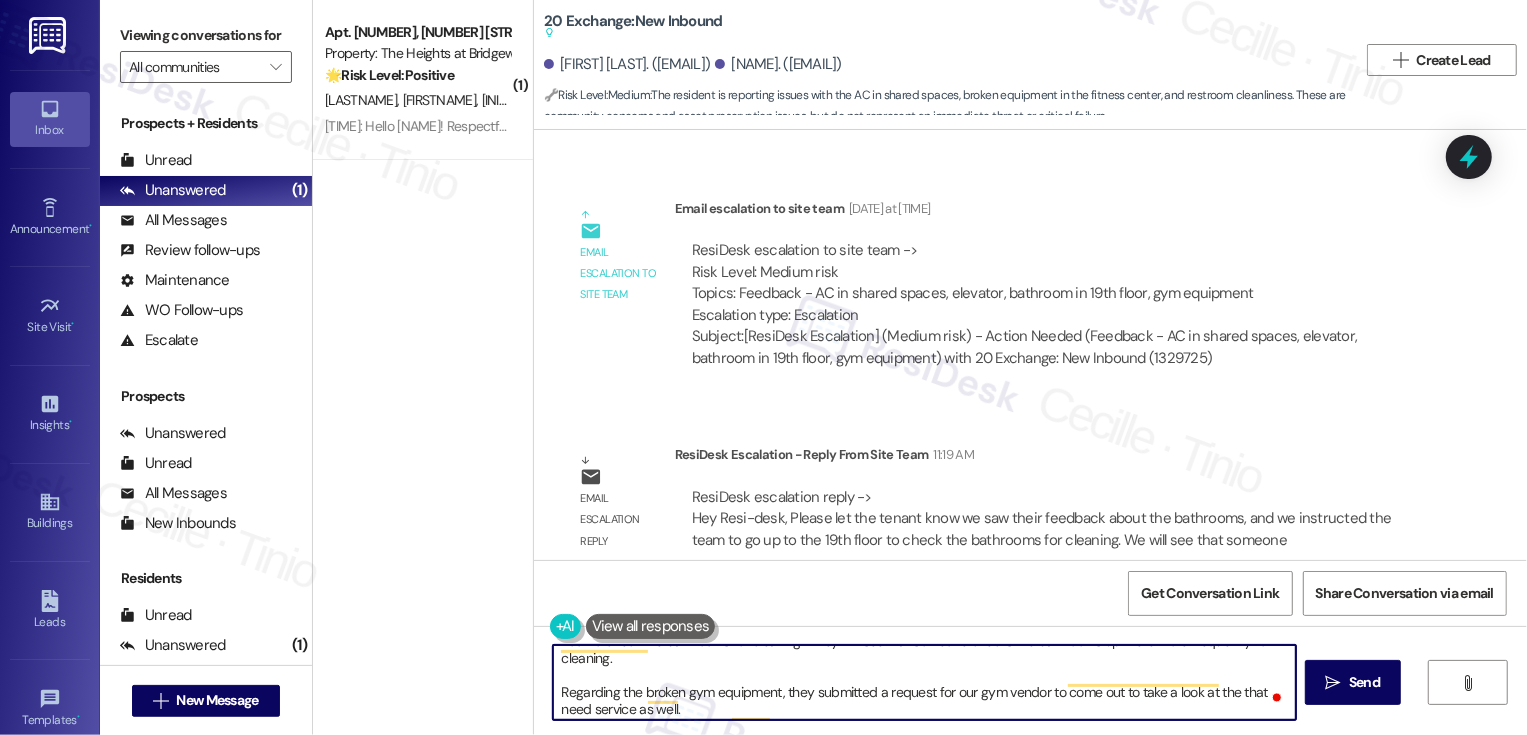 scroll, scrollTop: 35, scrollLeft: 0, axis: vertical 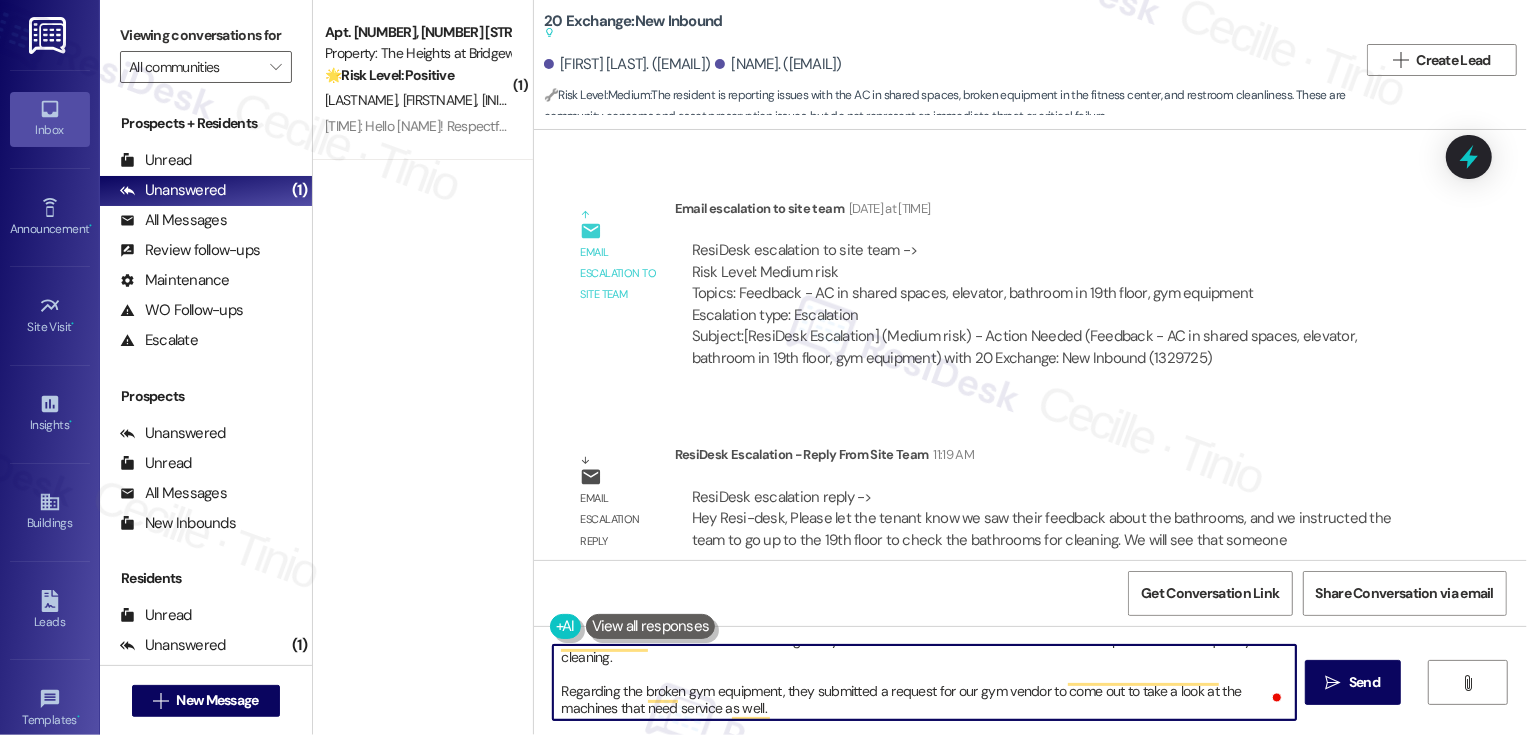 click on "I hope you had a wonderful weekend, [NAME]! I just wanted to share some updates from the management. They have confirmed to receive your feedback about the bathrooms, and they instructed the maintenance team to go up to the 19th floor to check the bathrooms for cleaning.  They will see that someone checks the bathrooms up there more frequently for cleaning.
Regarding the broken gym equipment, they submitted a request for our gym vendor to come out to take a look at the machines that need service as well.
Please let the tenant know to please reach out to the management email if
he has any more concerns about anything else, as we would be glad to assis" at bounding box center [924, 682] 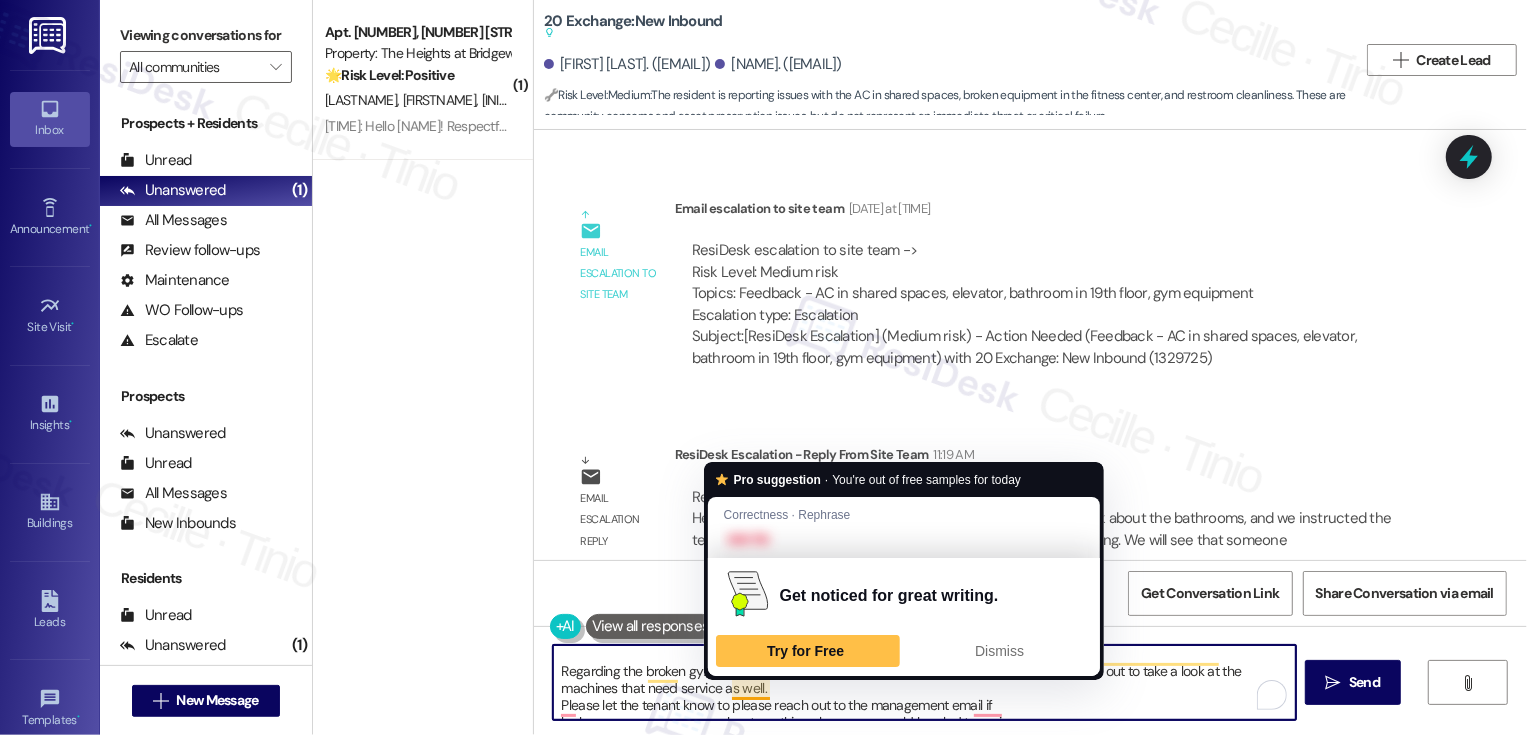 drag, startPoint x: 545, startPoint y: 688, endPoint x: 728, endPoint y: 695, distance: 183.13383 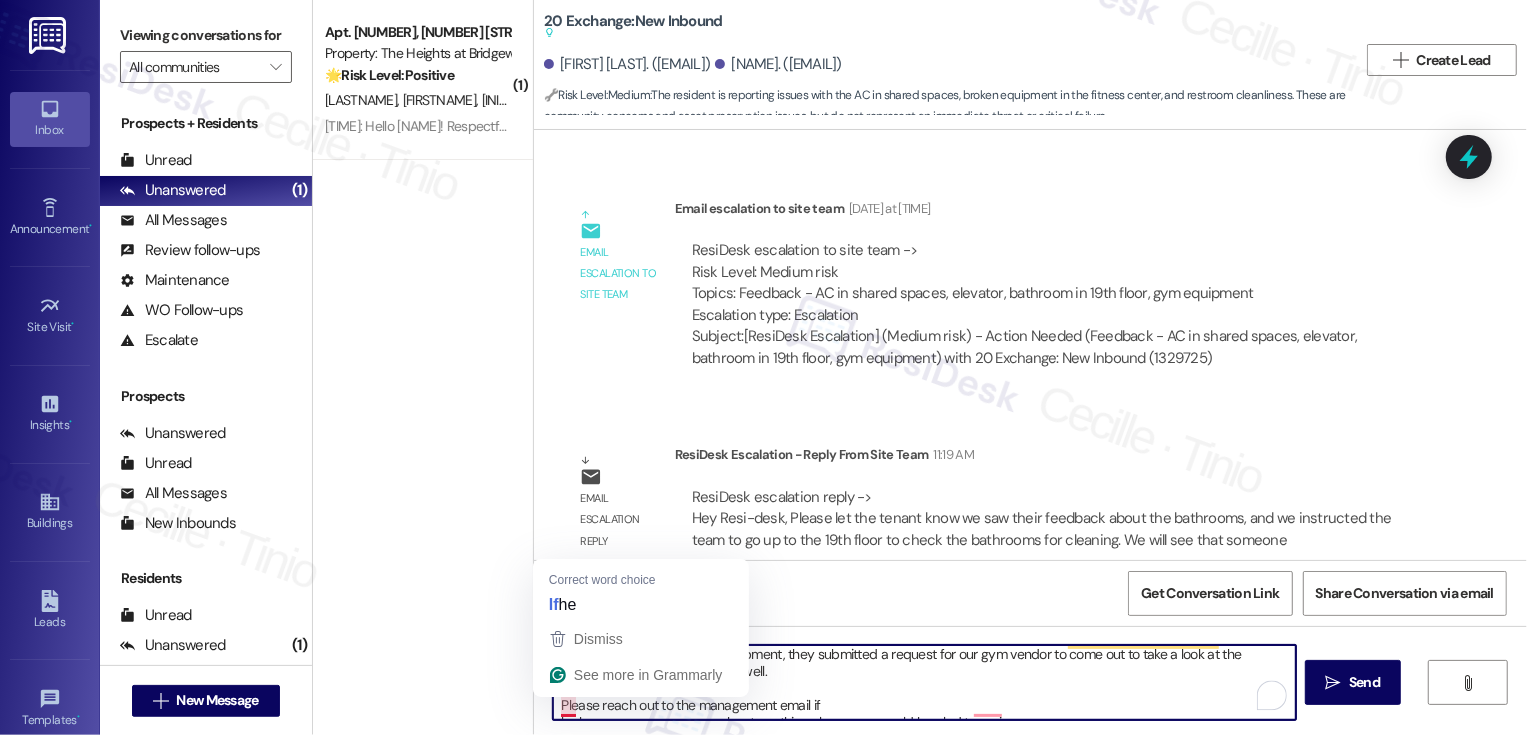click on "I hope you had a wonderful weekend, [NAME]! I just wanted to share some updates from the management. They have confirmed to receive your feedback about the bathrooms, and they instructed the maintenance team to go up to the 19th floor to check the bathrooms for cleaning.  They will see that someone checks the bathrooms up there more frequently for cleaning.
Regarding the broken gym equipment, they submitted a request for our gym vendor to come out to take a look at the machines that need service as well.
Please reach out to the management email if
he has any more concerns about anything else, as we would be glad to assis" at bounding box center (924, 682) 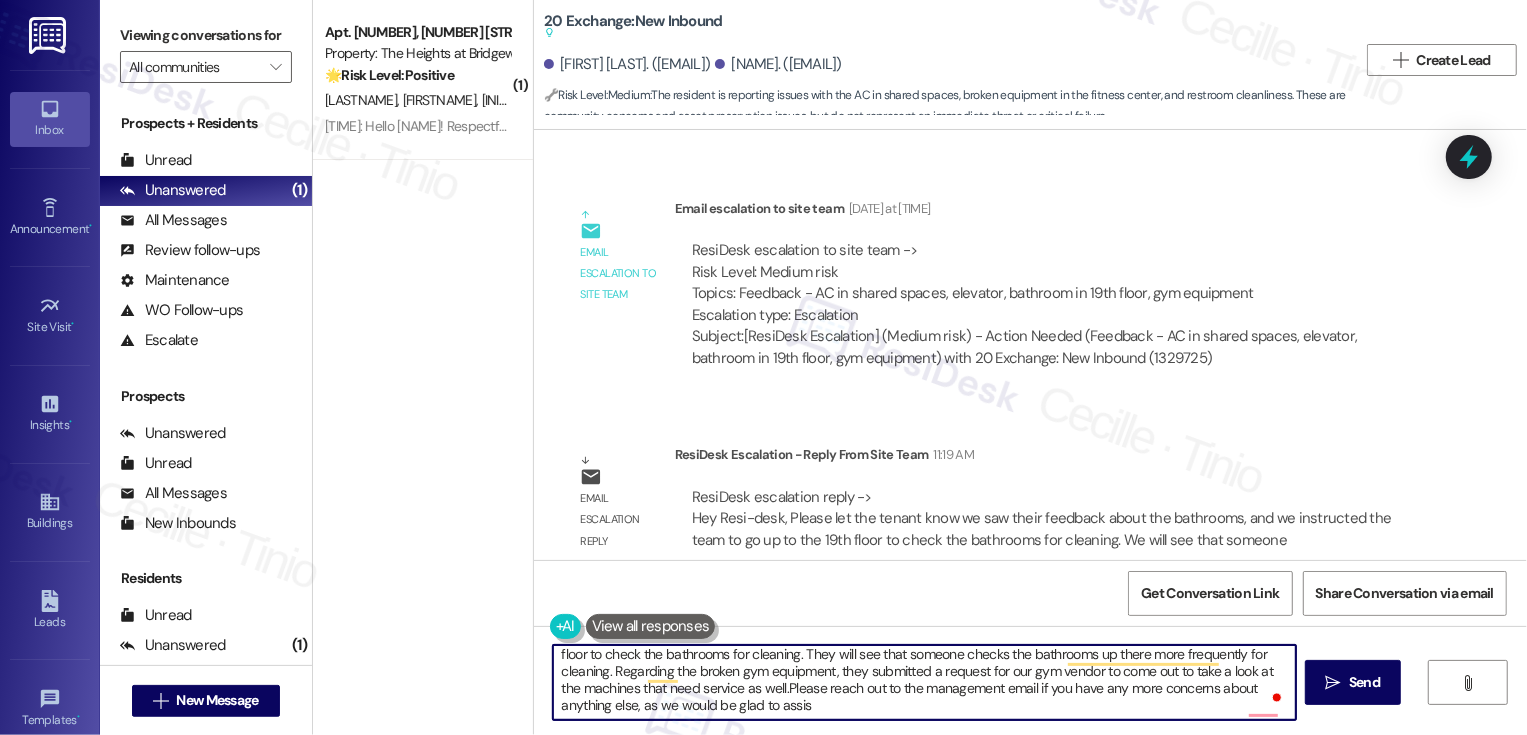 click on "I hope you had a wonderful weekend, [FIRST]! I just wanted to share some updates from the management. They have confirmed to receive your feedback about the bathrooms, and they instructed the maintenance team to go up to the 19th floor to check the bathrooms for cleaning. They will see that someone checks the bathrooms up there more frequently for cleaning. Regarding the broken gym equipment, they submitted a request for our gym vendor to come out to take a look at the machines that need service as well.Please reach out to the management email if you have any more concerns about anything else, as we would be glad to assis" at bounding box center [924, 682] 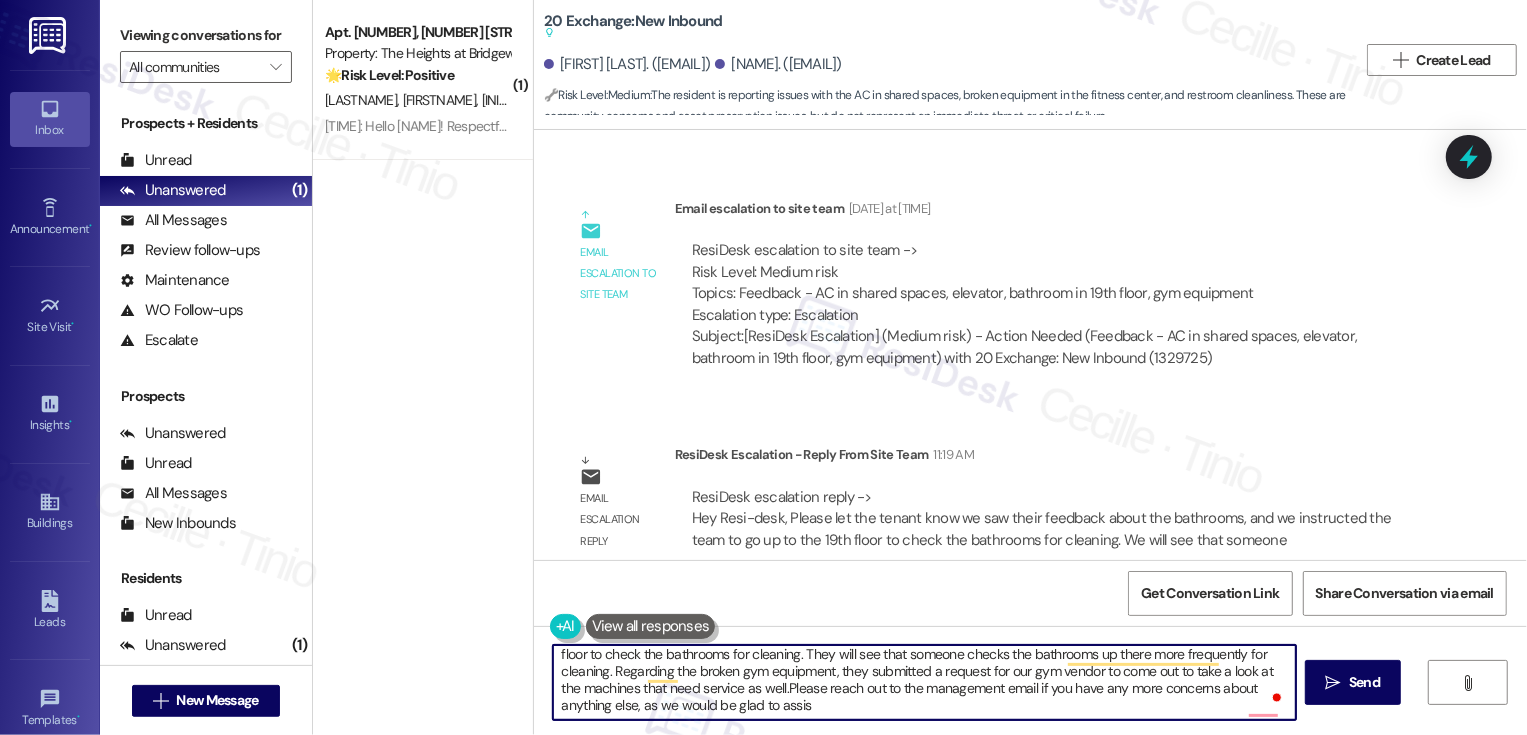 click on "I hope you had a wonderful weekend, [FIRST]! I just wanted to share some updates from the management. They have confirmed to receive your feedback about the bathrooms, and they instructed the maintenance team to go up to the 19th floor to check the bathrooms for cleaning. They will see that someone checks the bathrooms up there more frequently for cleaning. Regarding the broken gym equipment, they submitted a request for our gym vendor to come out to take a look at the machines that need service as well.Please reach out to the management email if you have any more concerns about anything else, as we would be glad to assis" at bounding box center [924, 682] 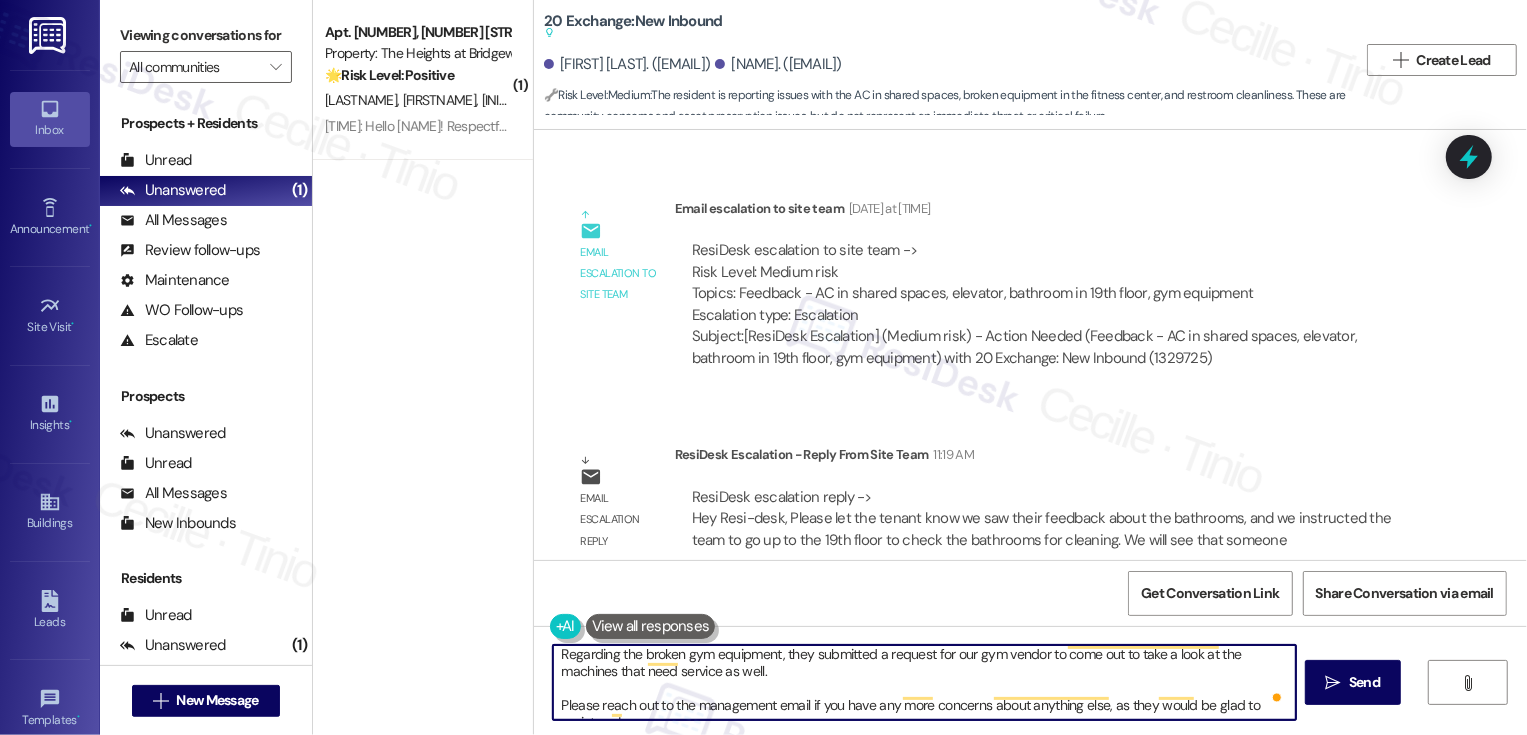 type on "I hope you had a wonderful weekend, [FIRST]! I just wanted to share some updates from the management. They have confirmed to receive your feedback about the bathrooms, and they instructed the maintenance team to go up to the 19th floor to check the bathrooms for cleaning.  They will see that someone checks the bathrooms up there more frequently for cleaning.
Regarding the broken gym equipment, they submitted a request for our gym vendor to come out to take a look at the machines that need service as well.
Please reach out to the management email if you have any more concerns about anything else, as they would be glad to assist you!" 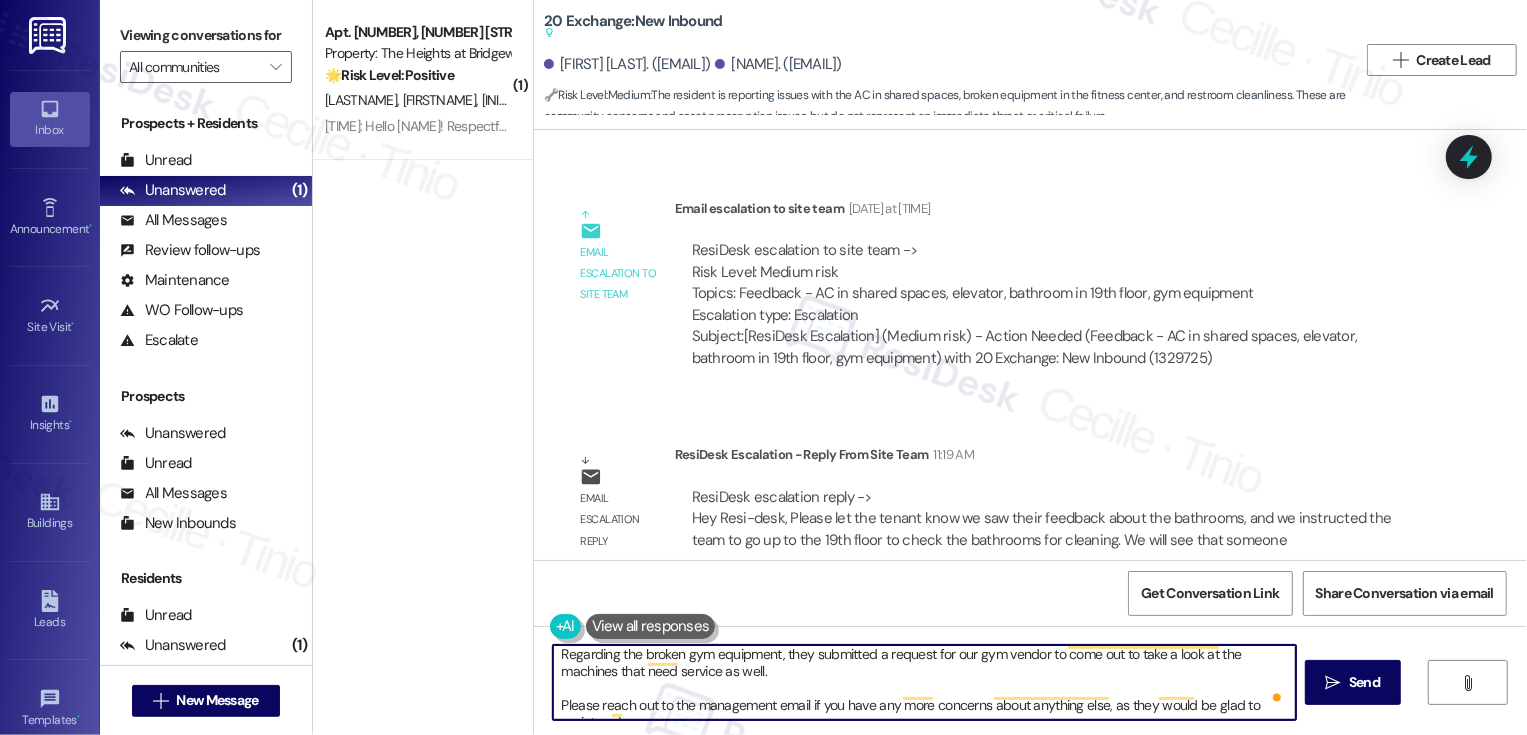 scroll, scrollTop: 90, scrollLeft: 0, axis: vertical 